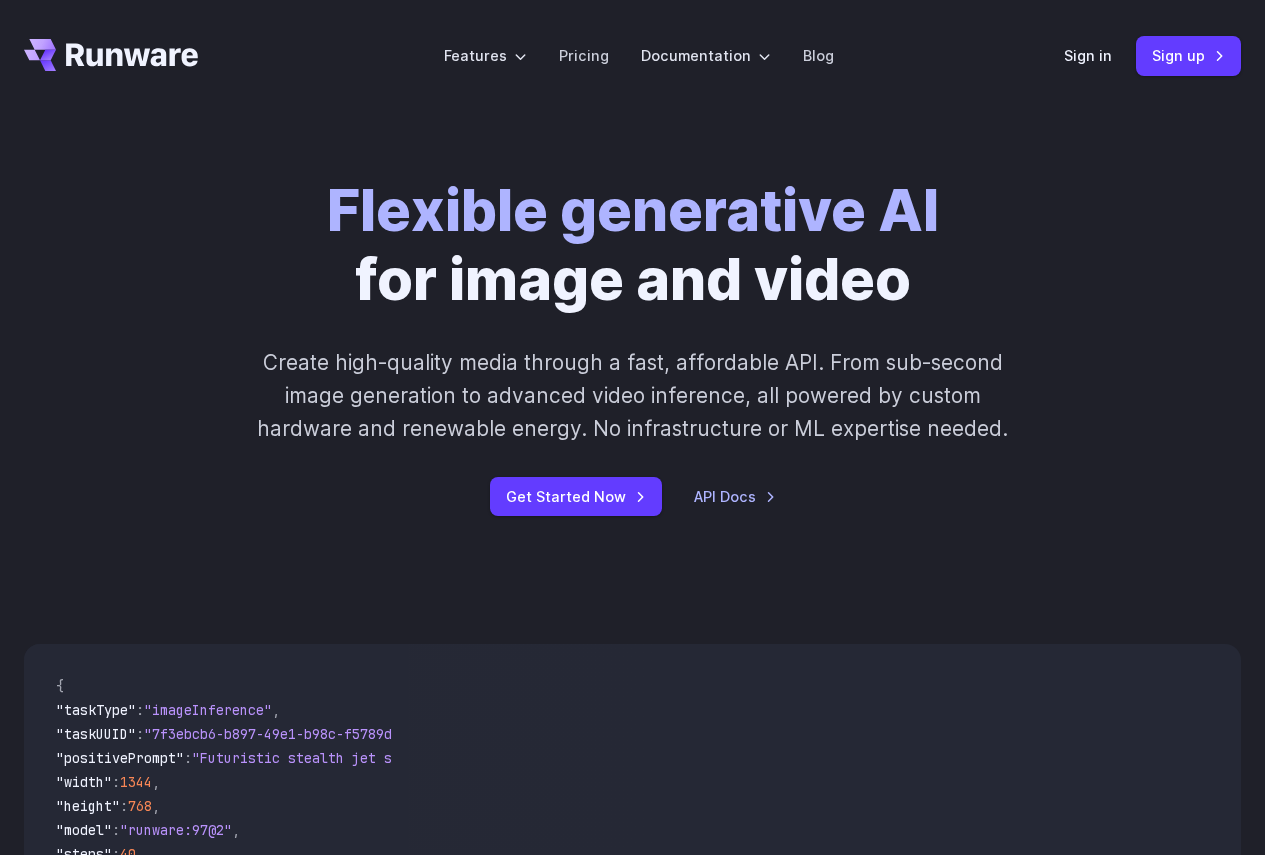 scroll, scrollTop: 0, scrollLeft: 0, axis: both 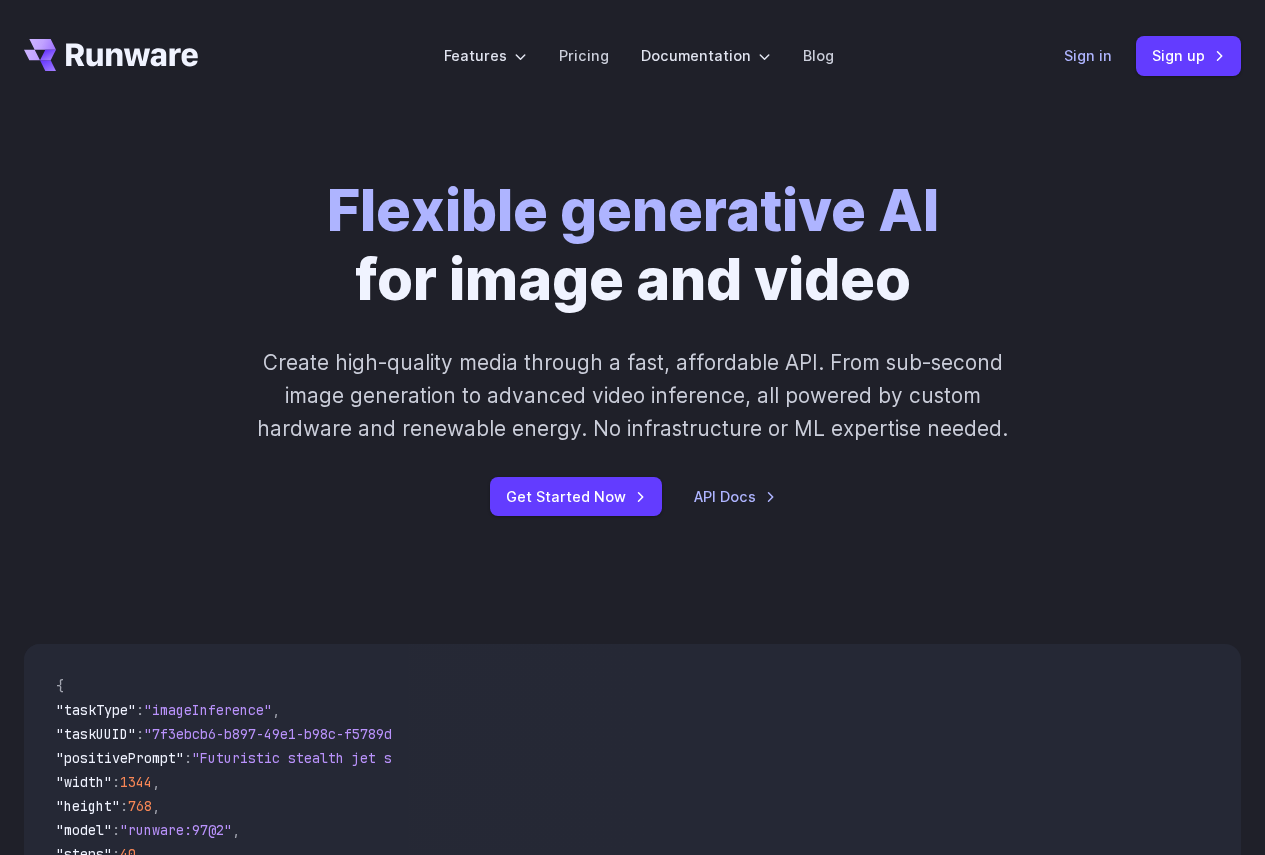 click on "Sign in" at bounding box center (1088, 55) 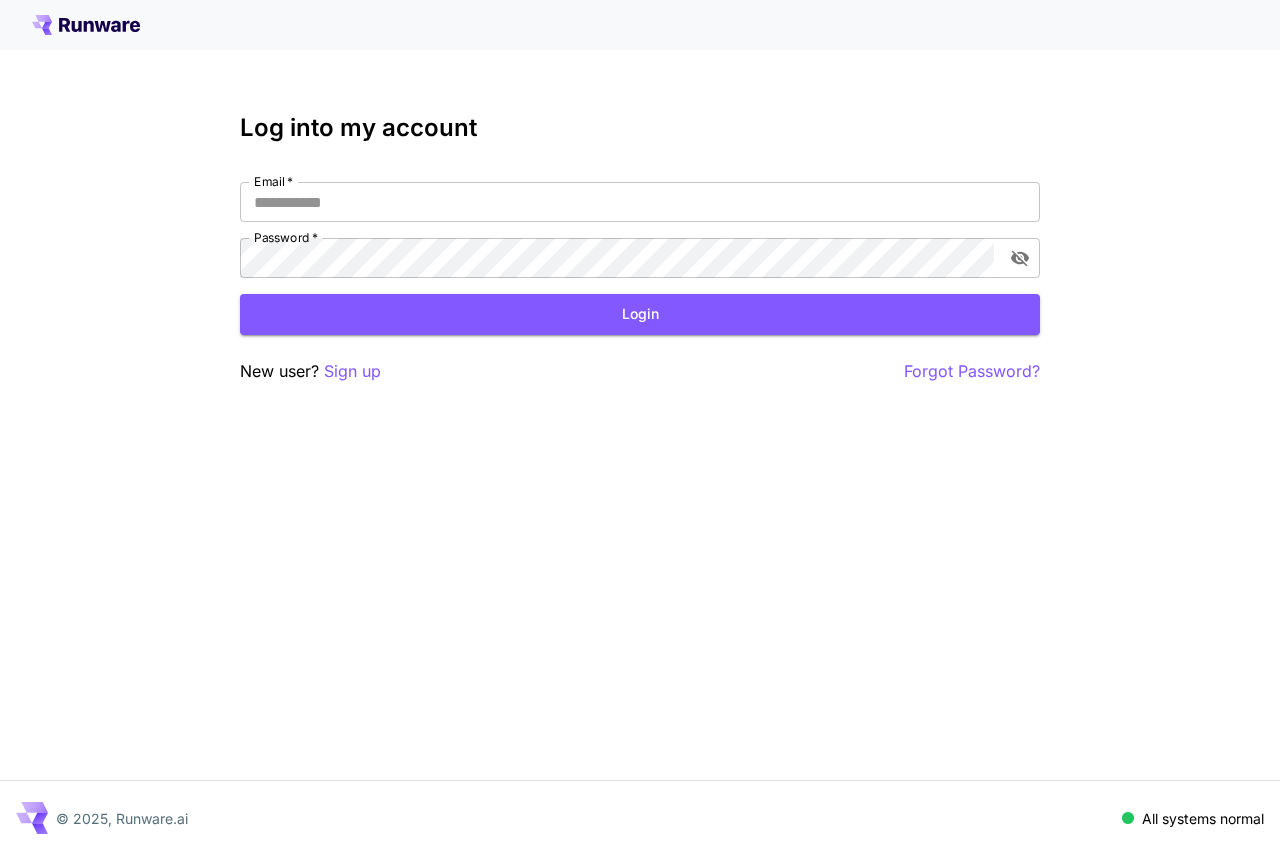 scroll, scrollTop: 0, scrollLeft: 0, axis: both 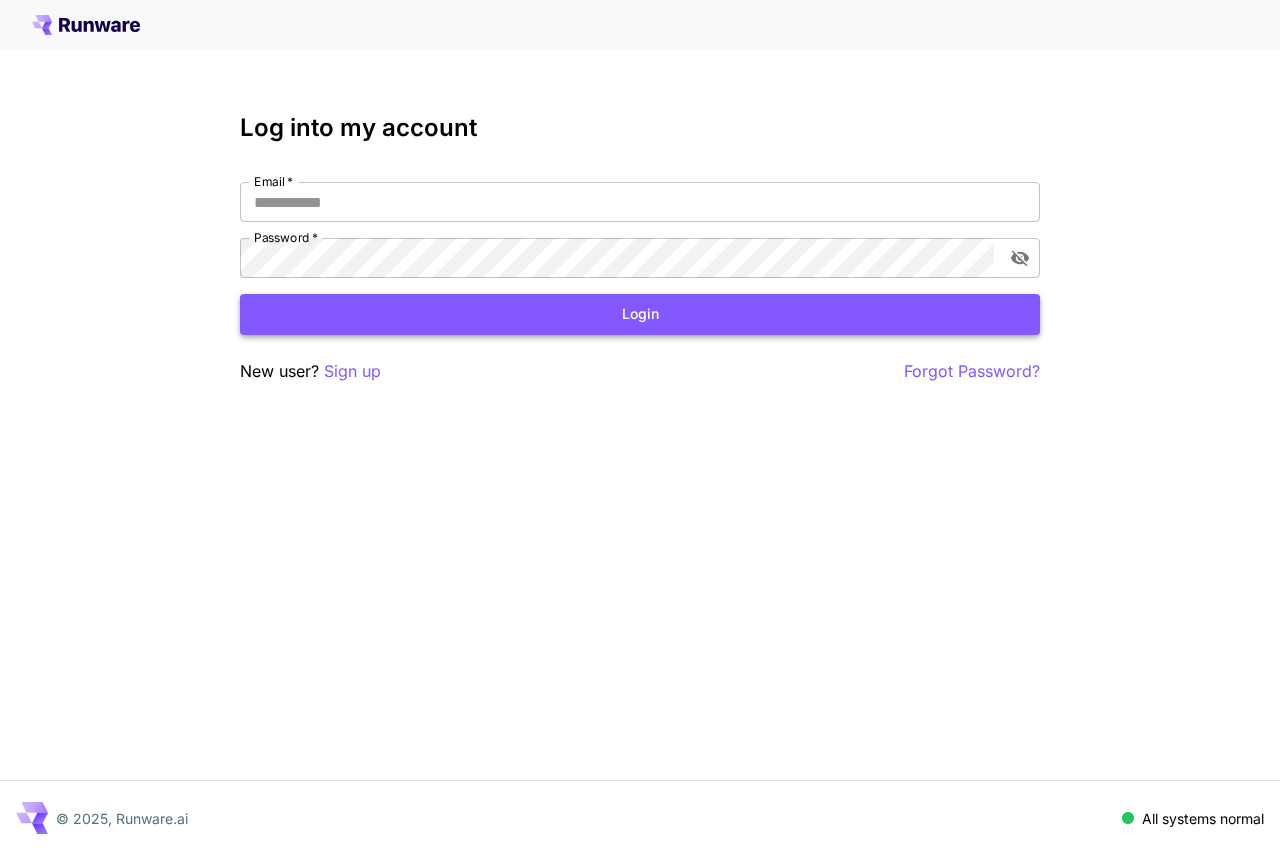 type on "**********" 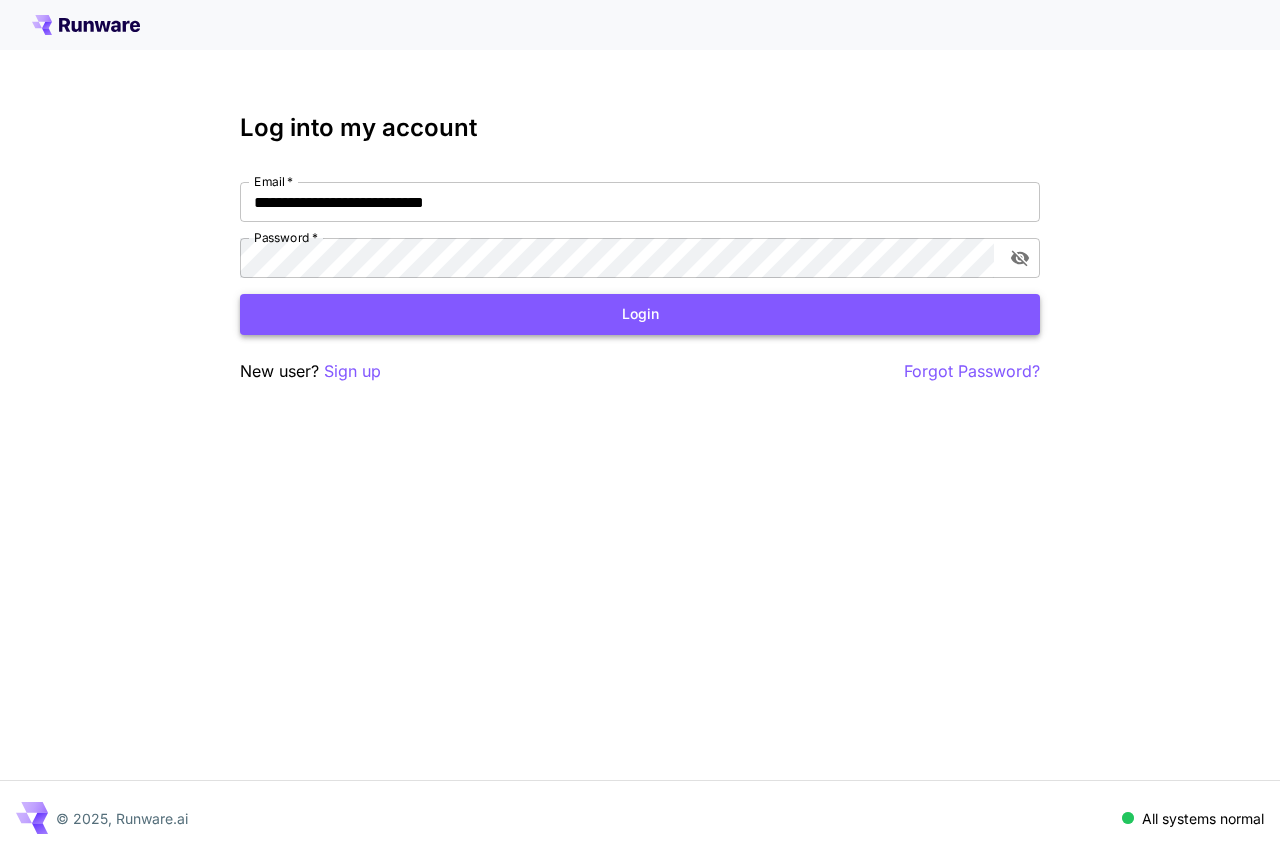 click on "Login" at bounding box center (640, 314) 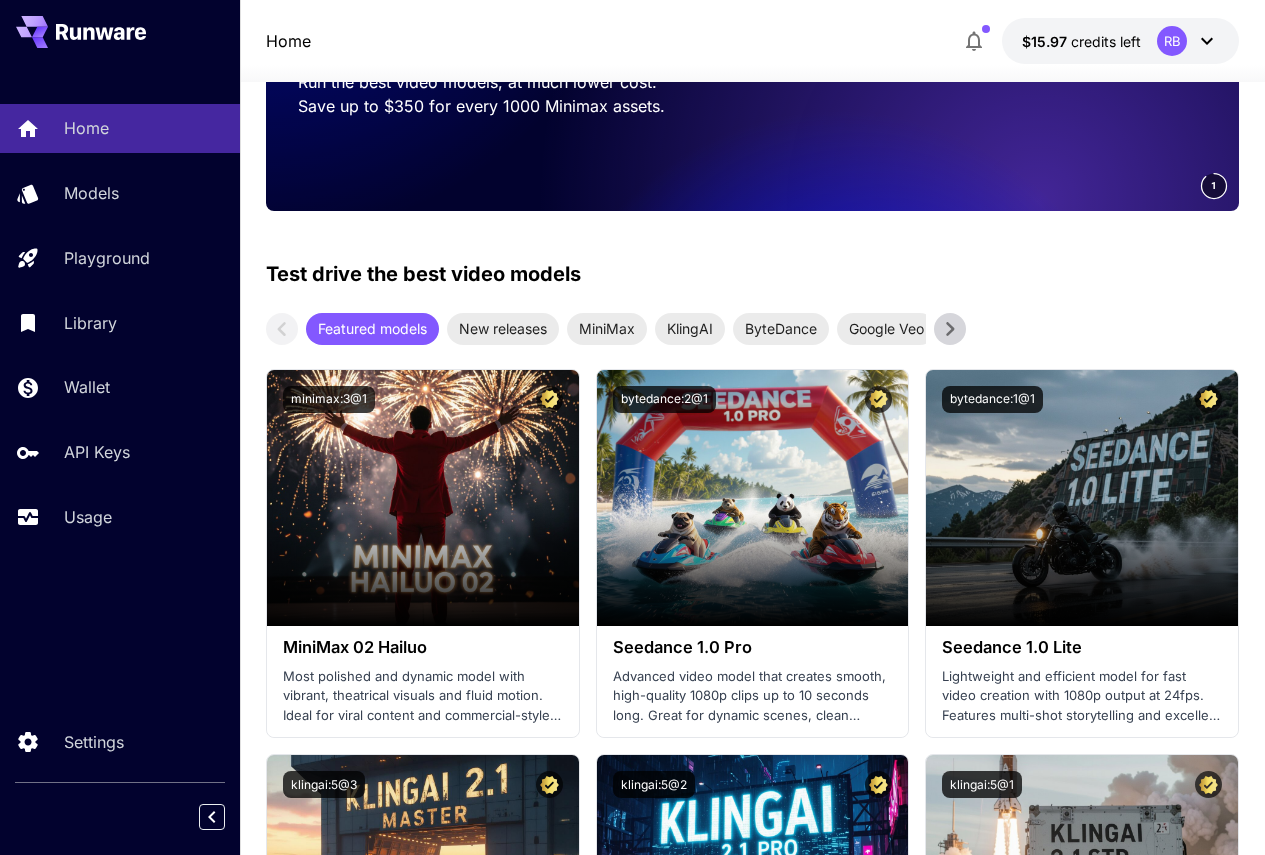 scroll, scrollTop: 300, scrollLeft: 0, axis: vertical 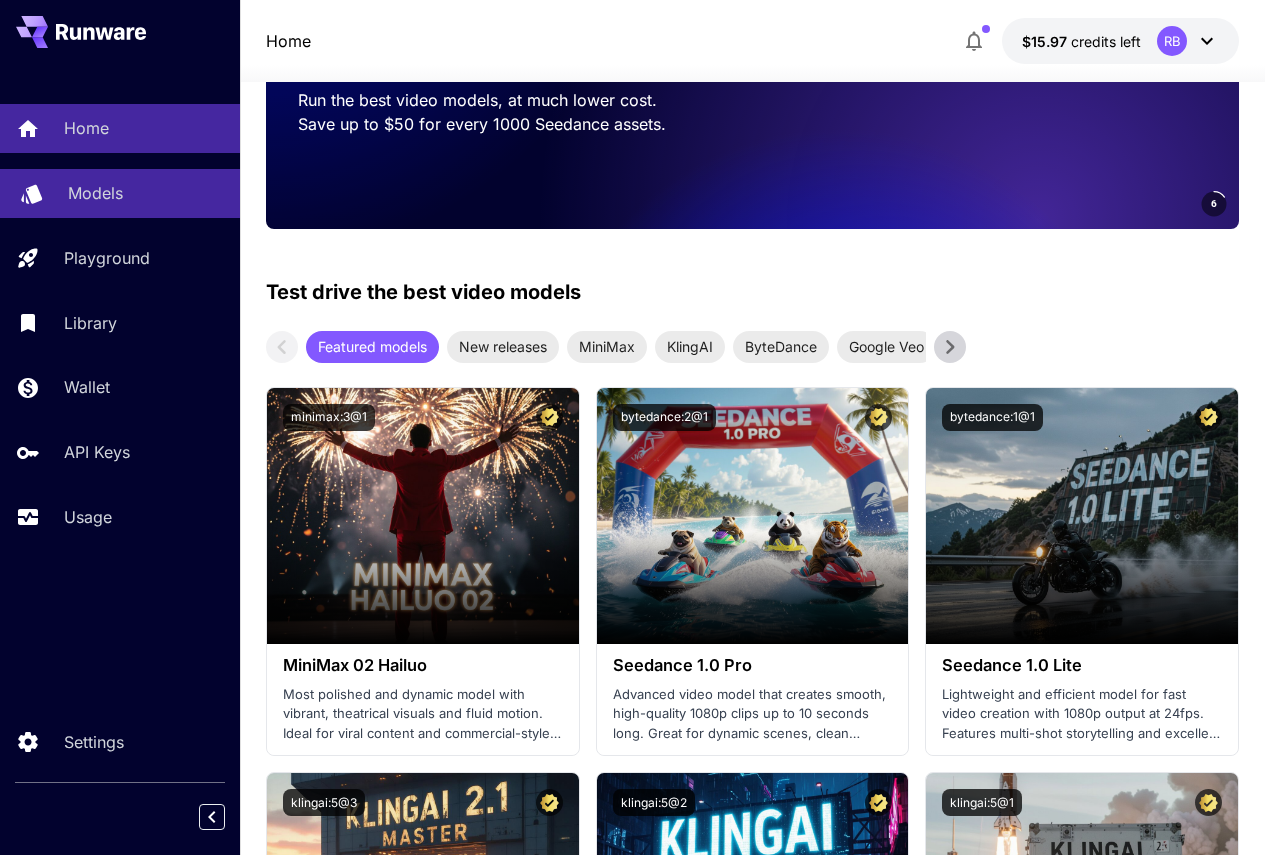 click on "Models" at bounding box center (95, 193) 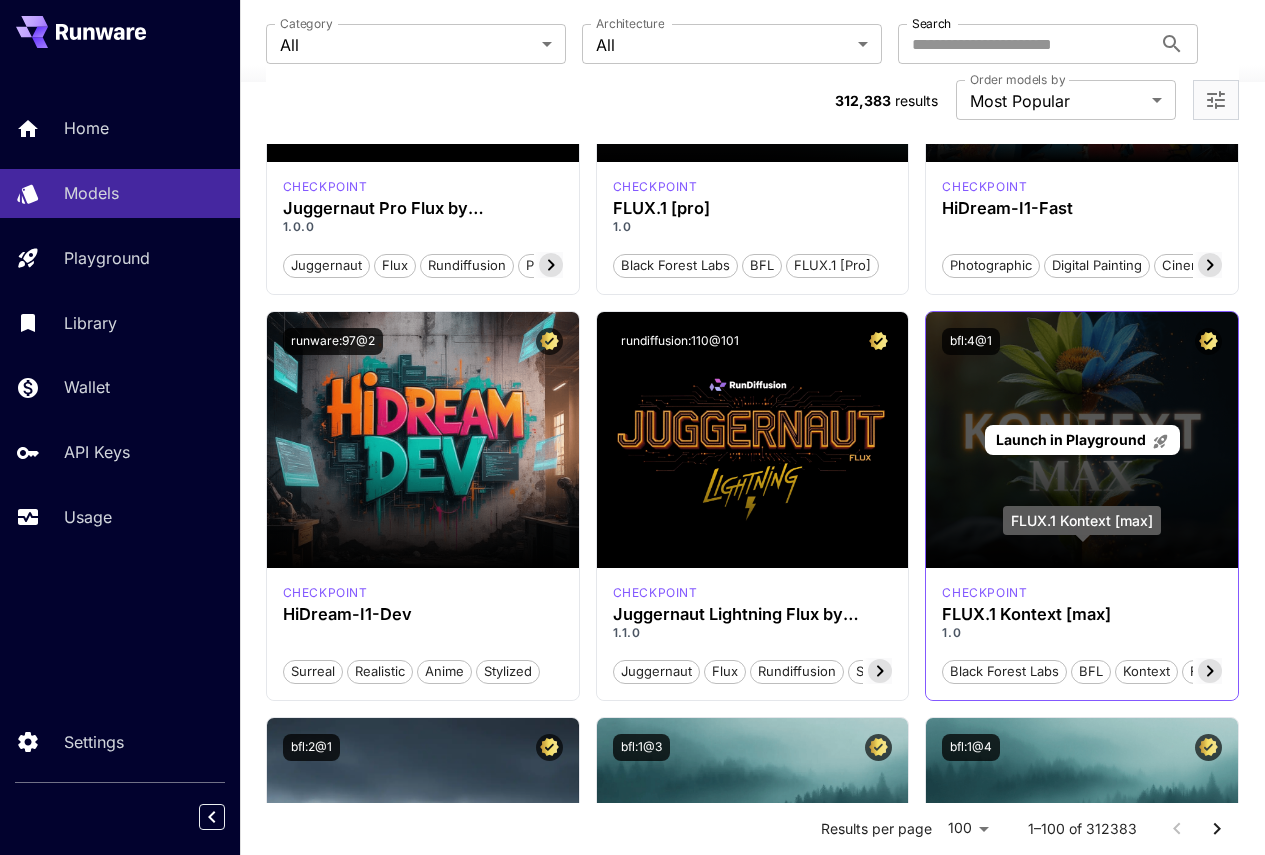 scroll, scrollTop: 400, scrollLeft: 0, axis: vertical 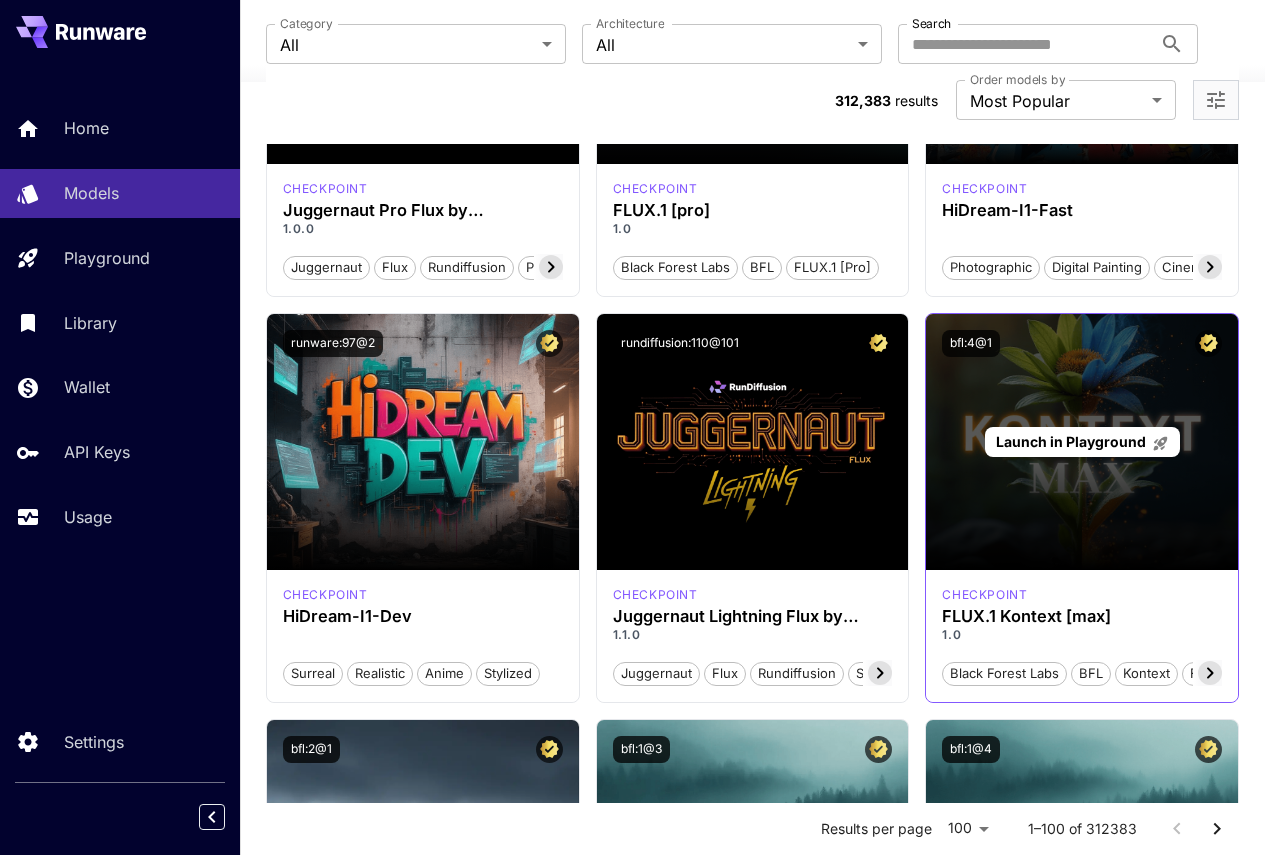click on "Launch in Playground" at bounding box center [1082, 441] 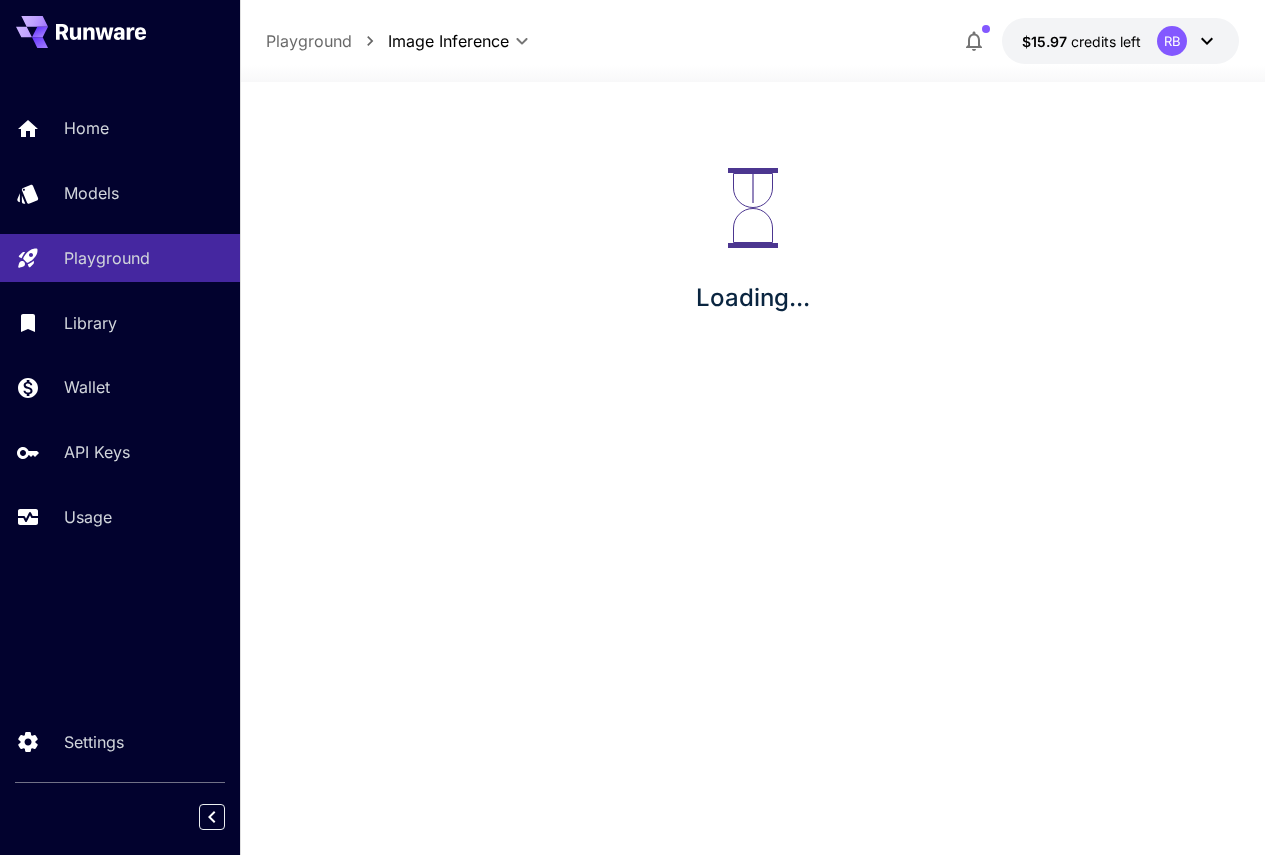 scroll, scrollTop: 0, scrollLeft: 0, axis: both 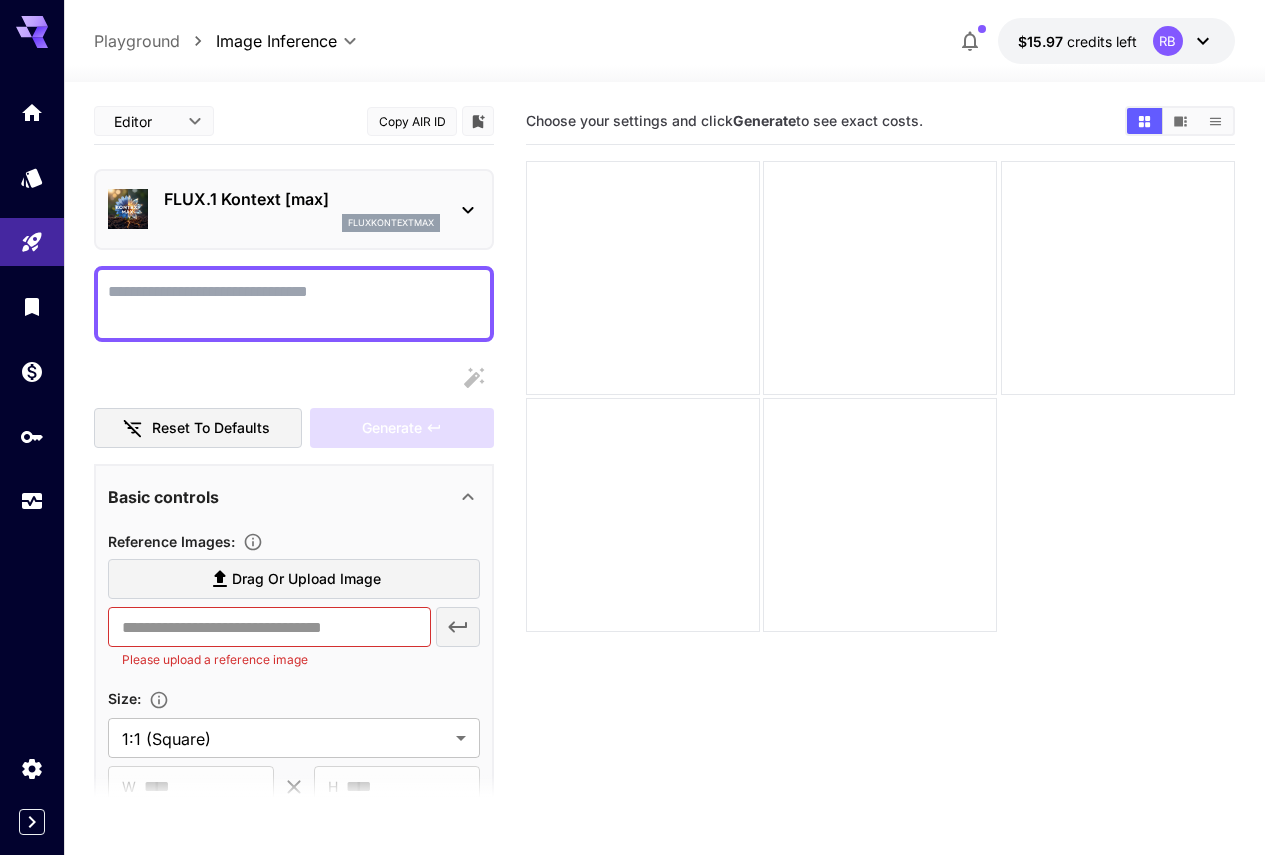 click at bounding box center [294, 304] 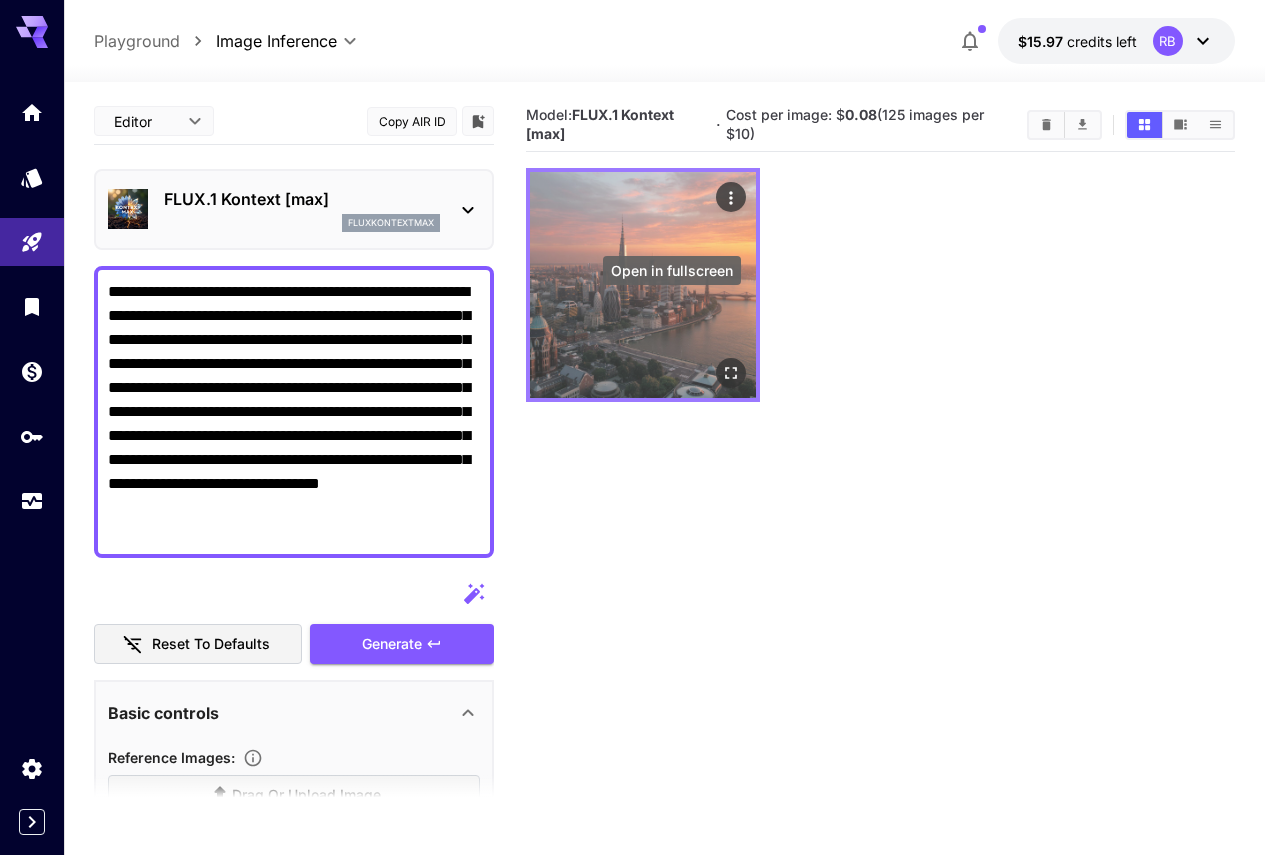 type on "**********" 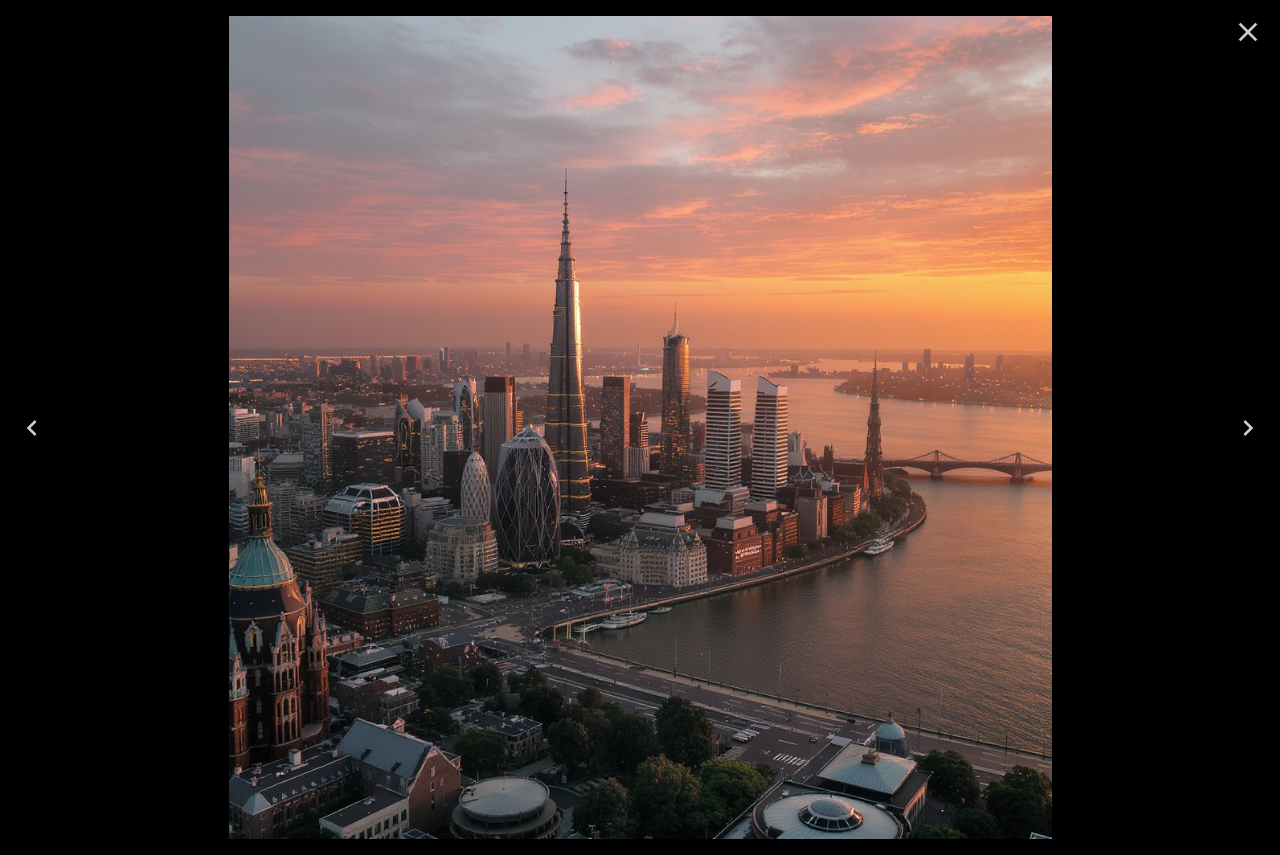click 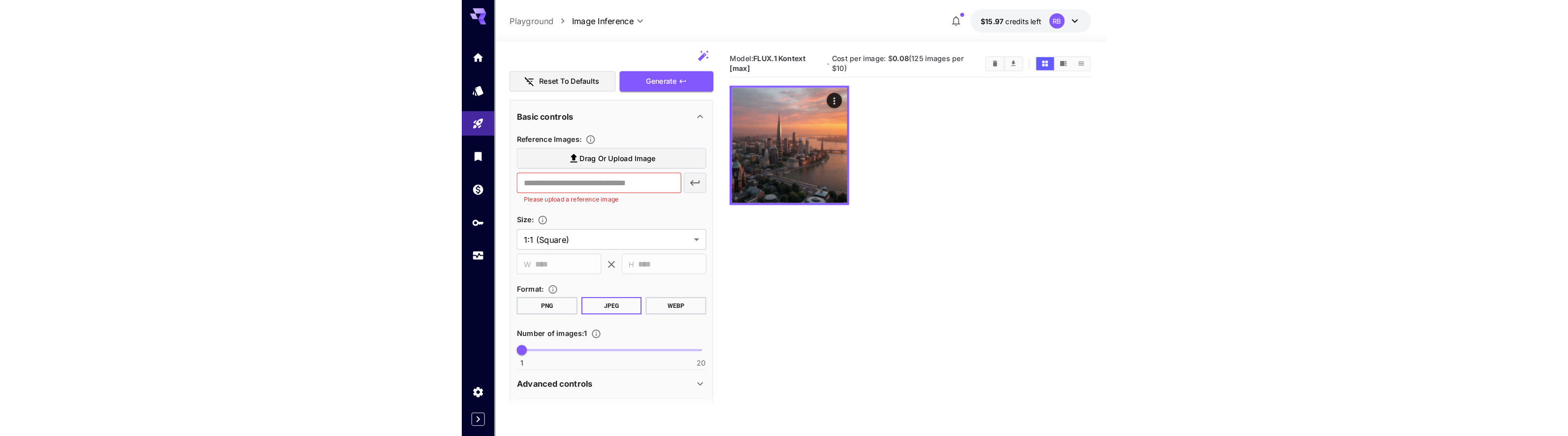 scroll, scrollTop: 246, scrollLeft: 0, axis: vertical 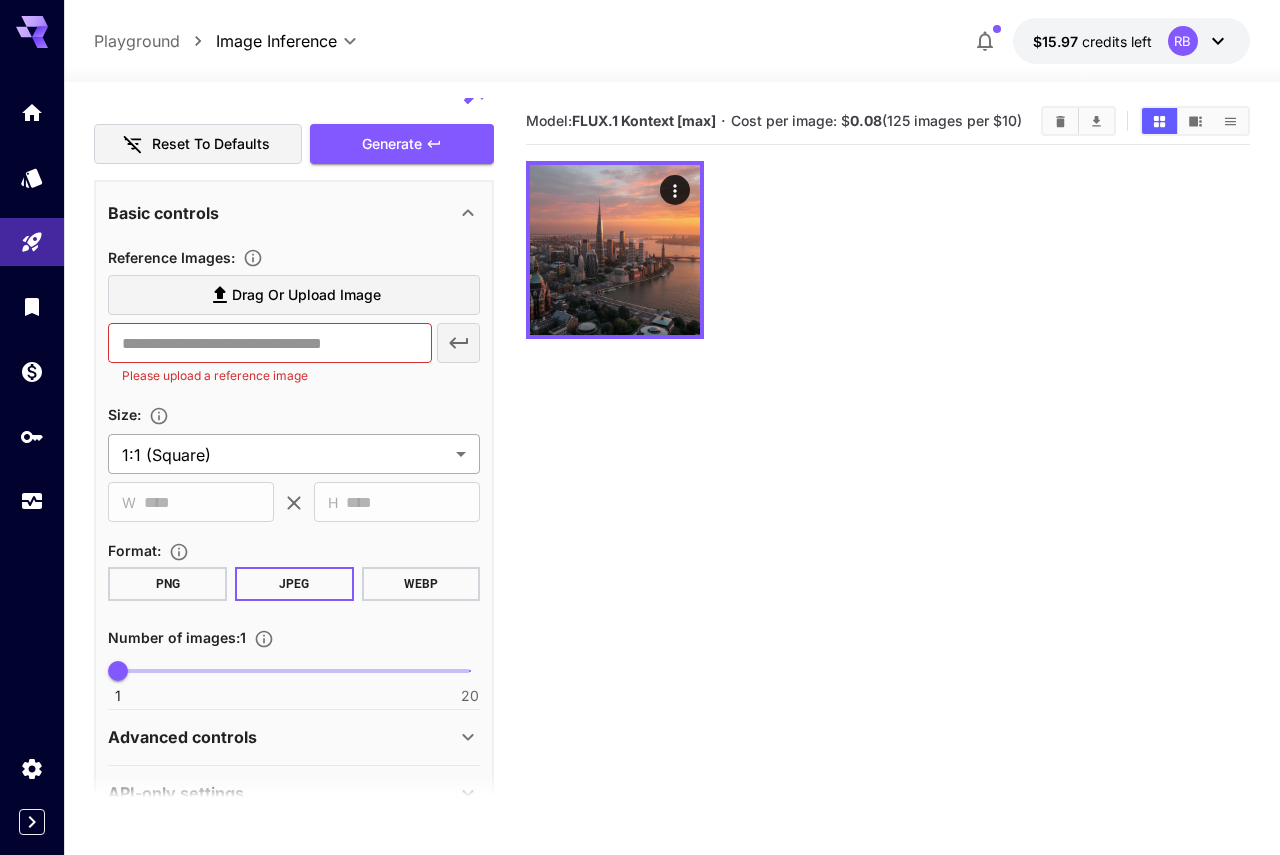 click on "**********" at bounding box center [640, 506] 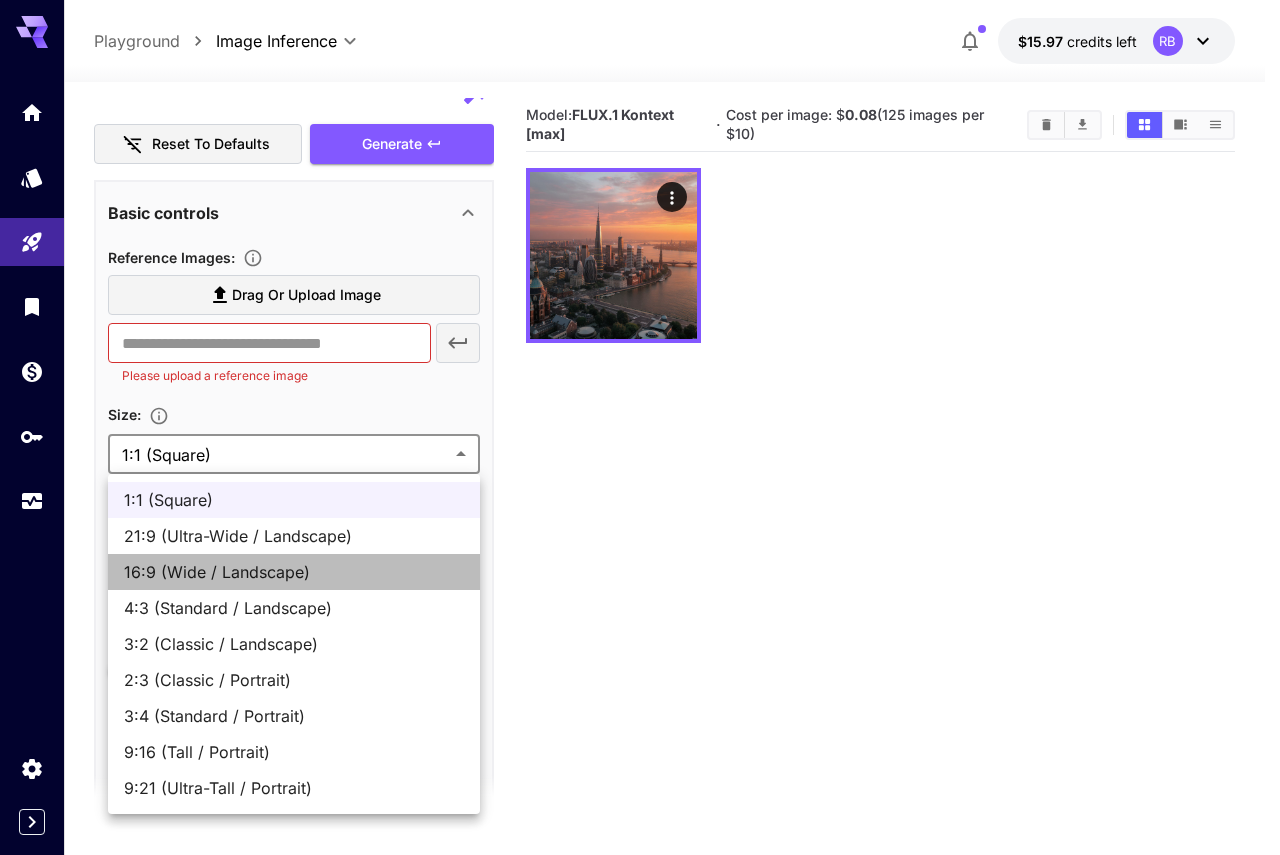click on "16:9 (Wide / Landscape)" at bounding box center (294, 572) 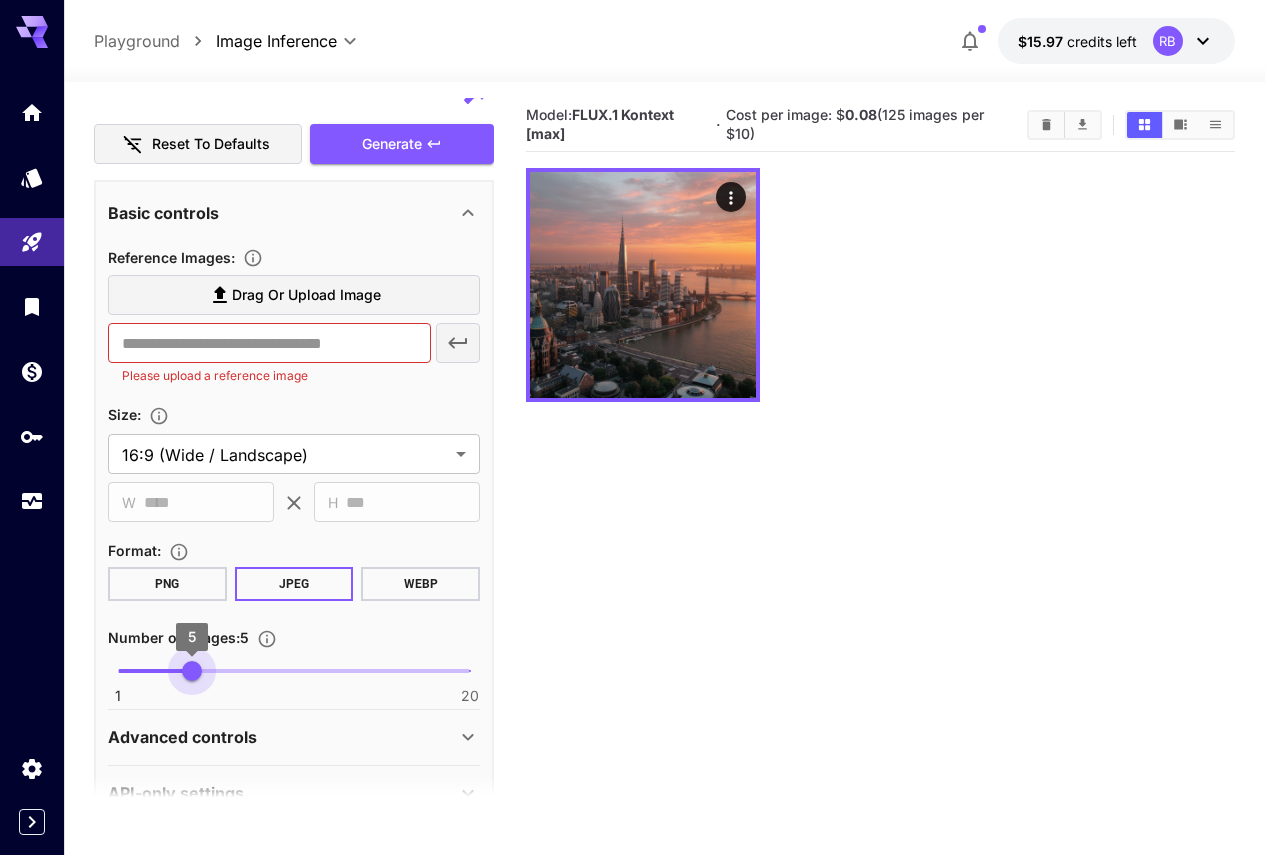 click at bounding box center (294, 671) 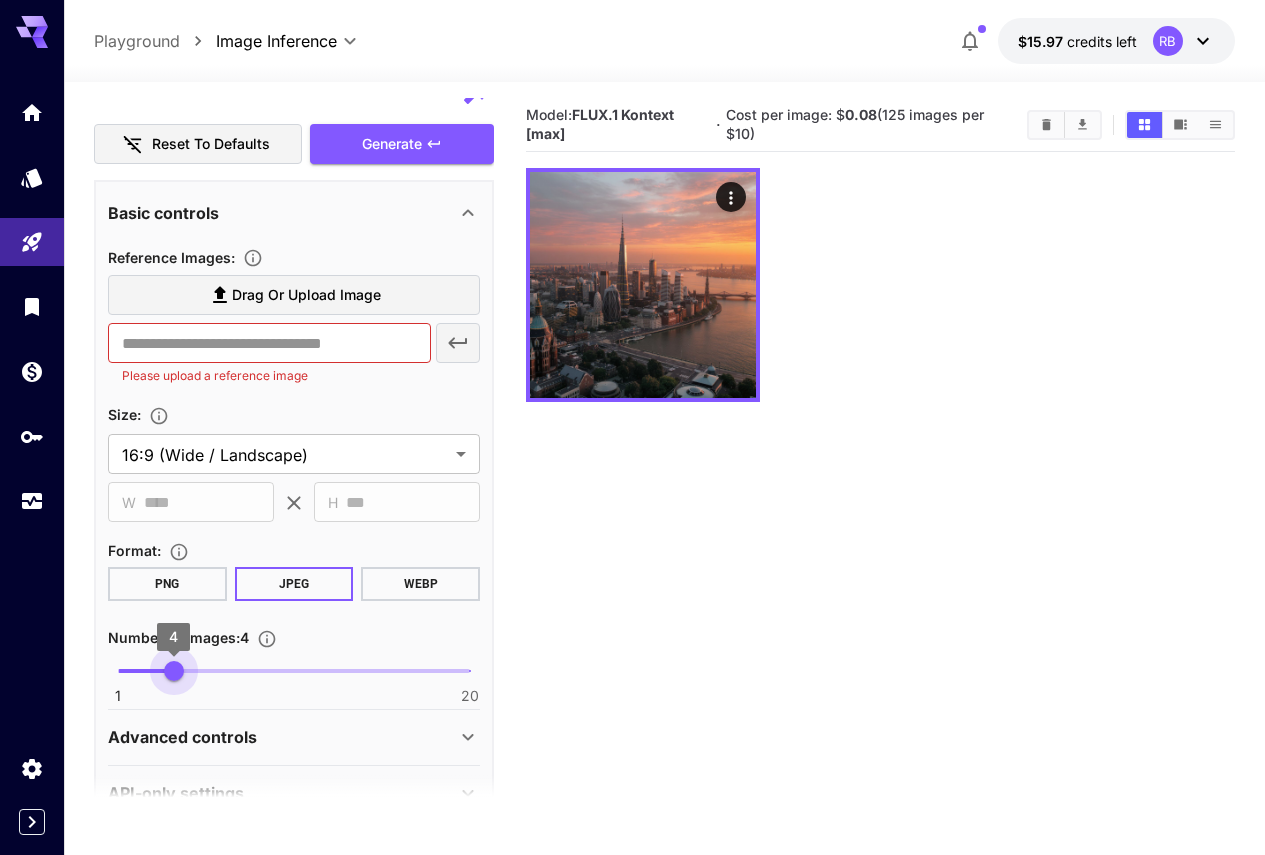 type on "*" 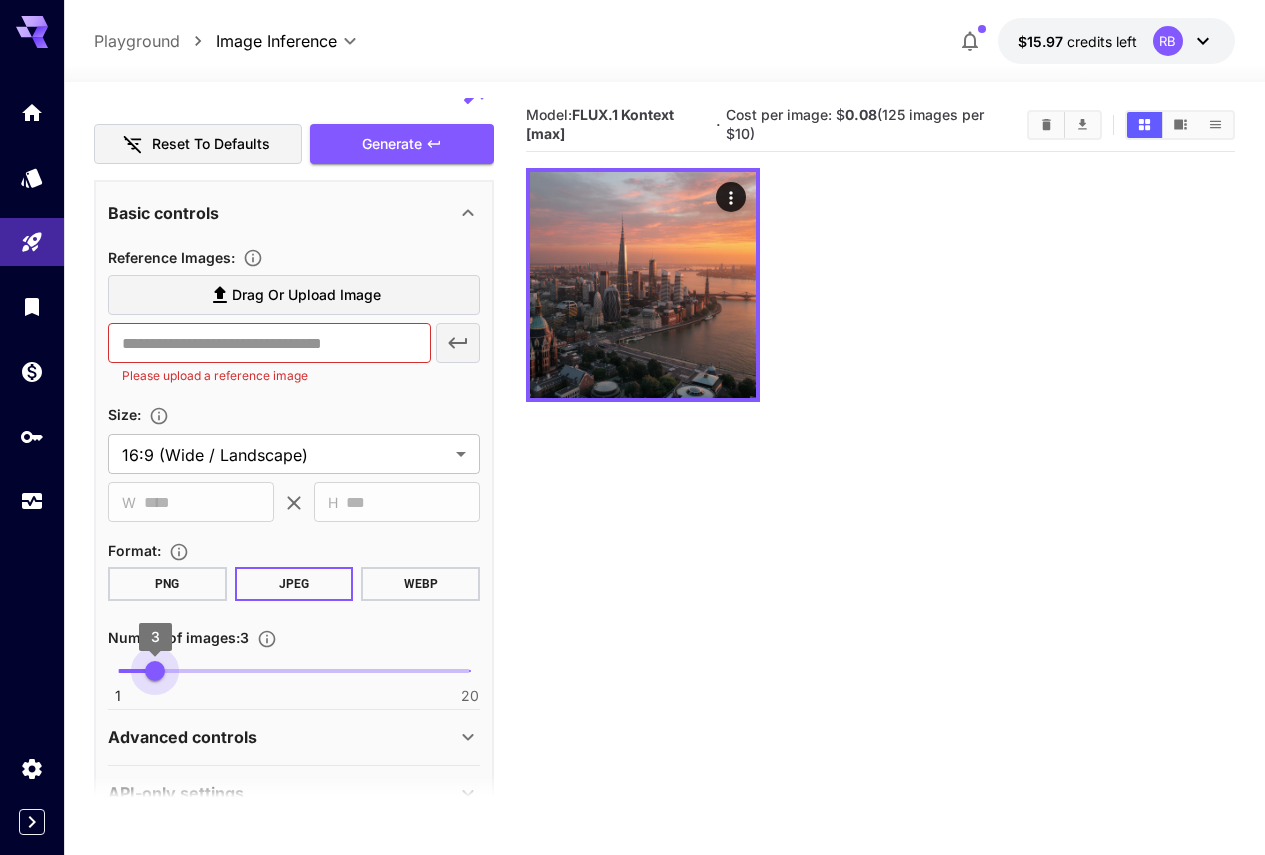 drag, startPoint x: 196, startPoint y: 674, endPoint x: 158, endPoint y: 674, distance: 38 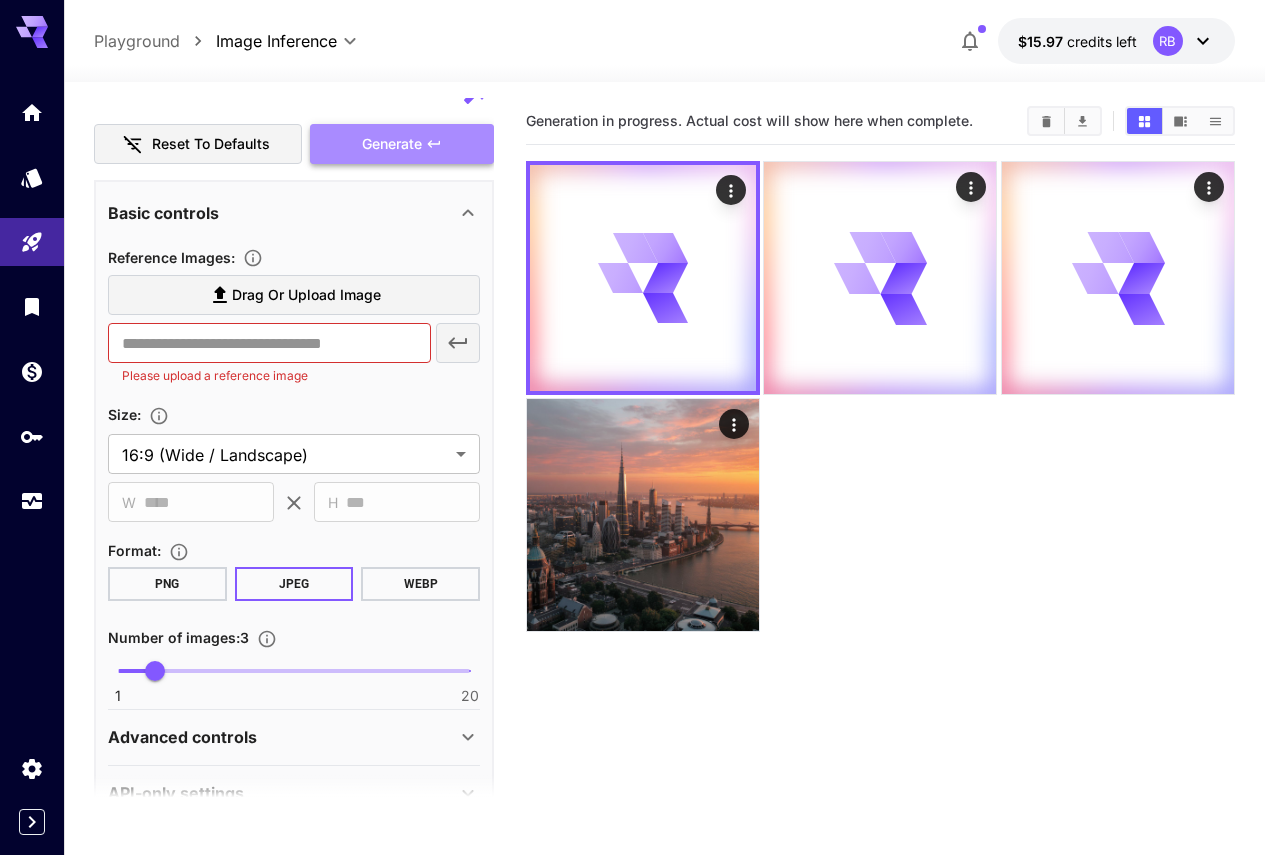 click on "Generate" at bounding box center (392, 144) 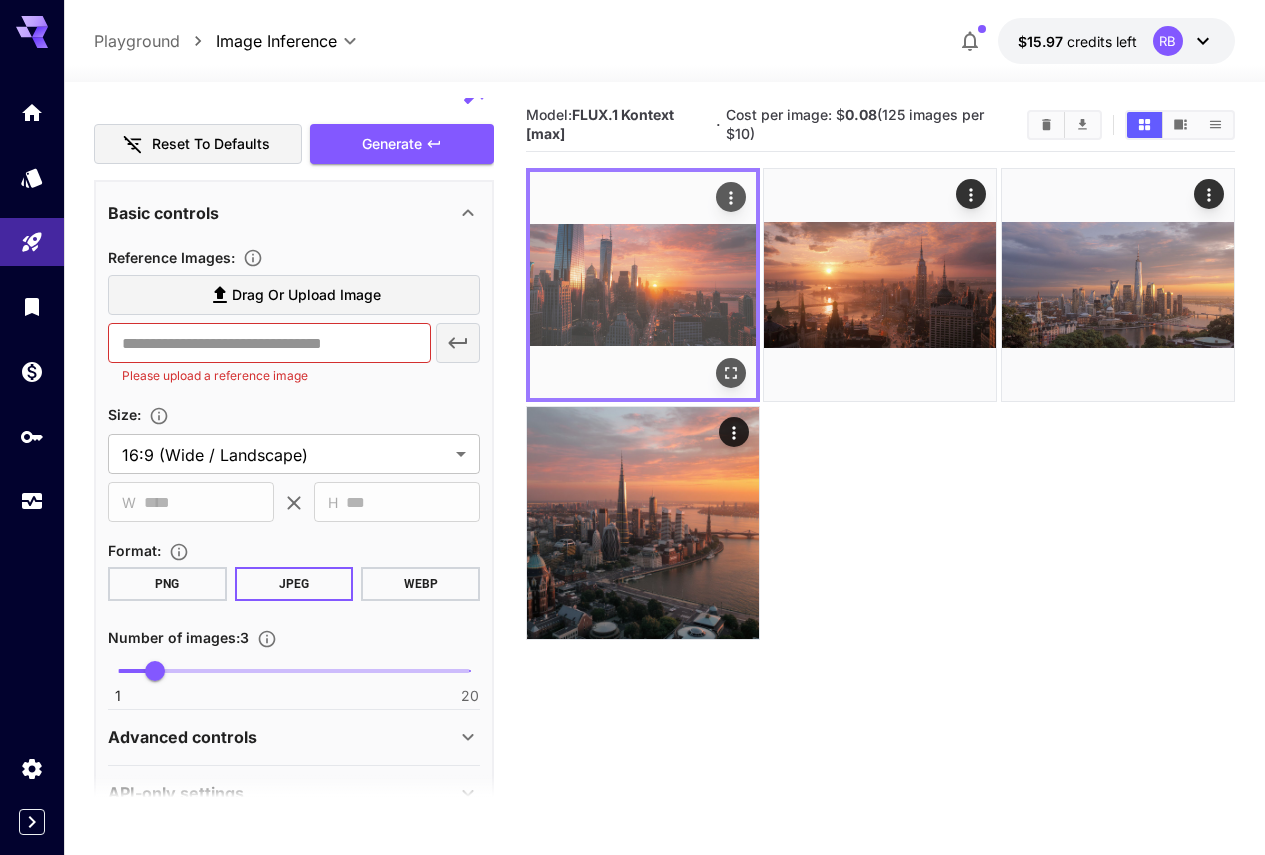 click at bounding box center [643, 285] 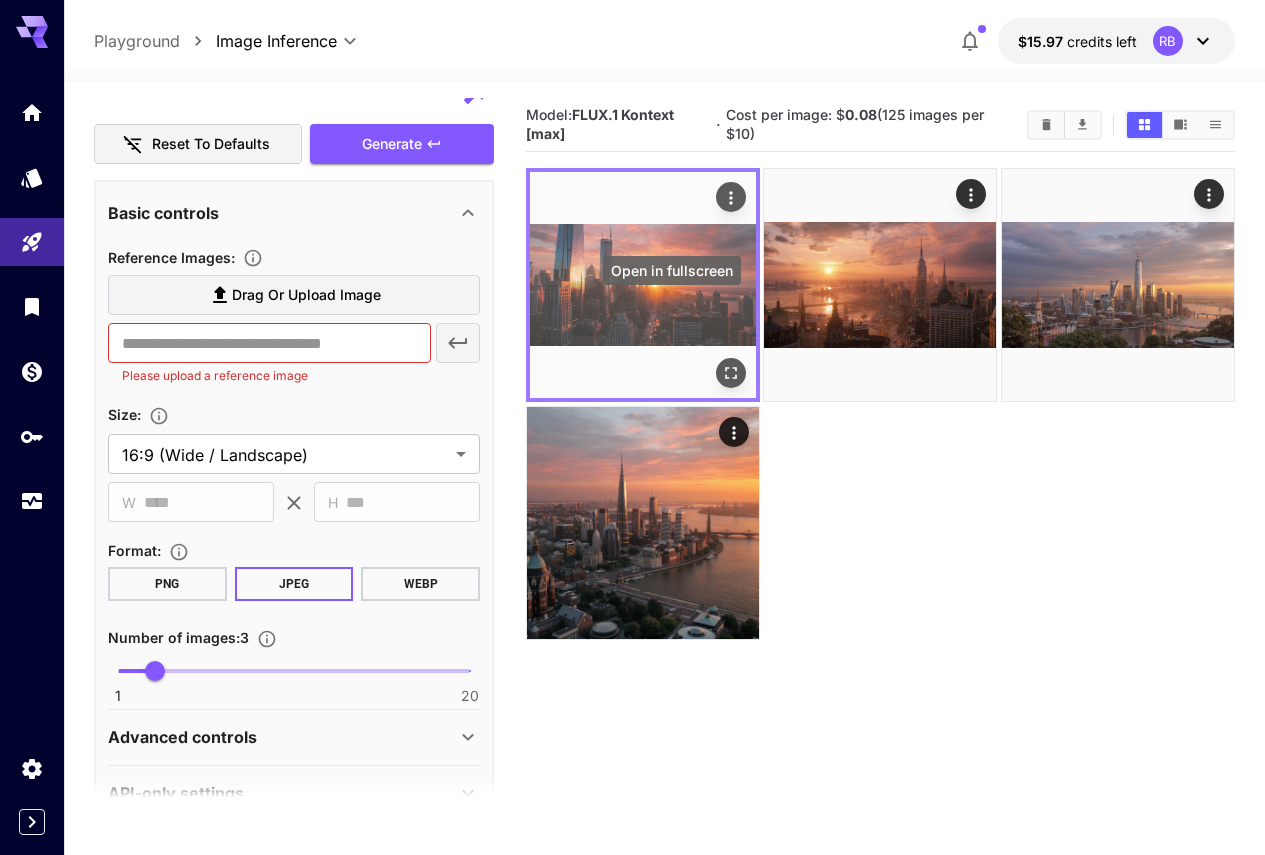 click 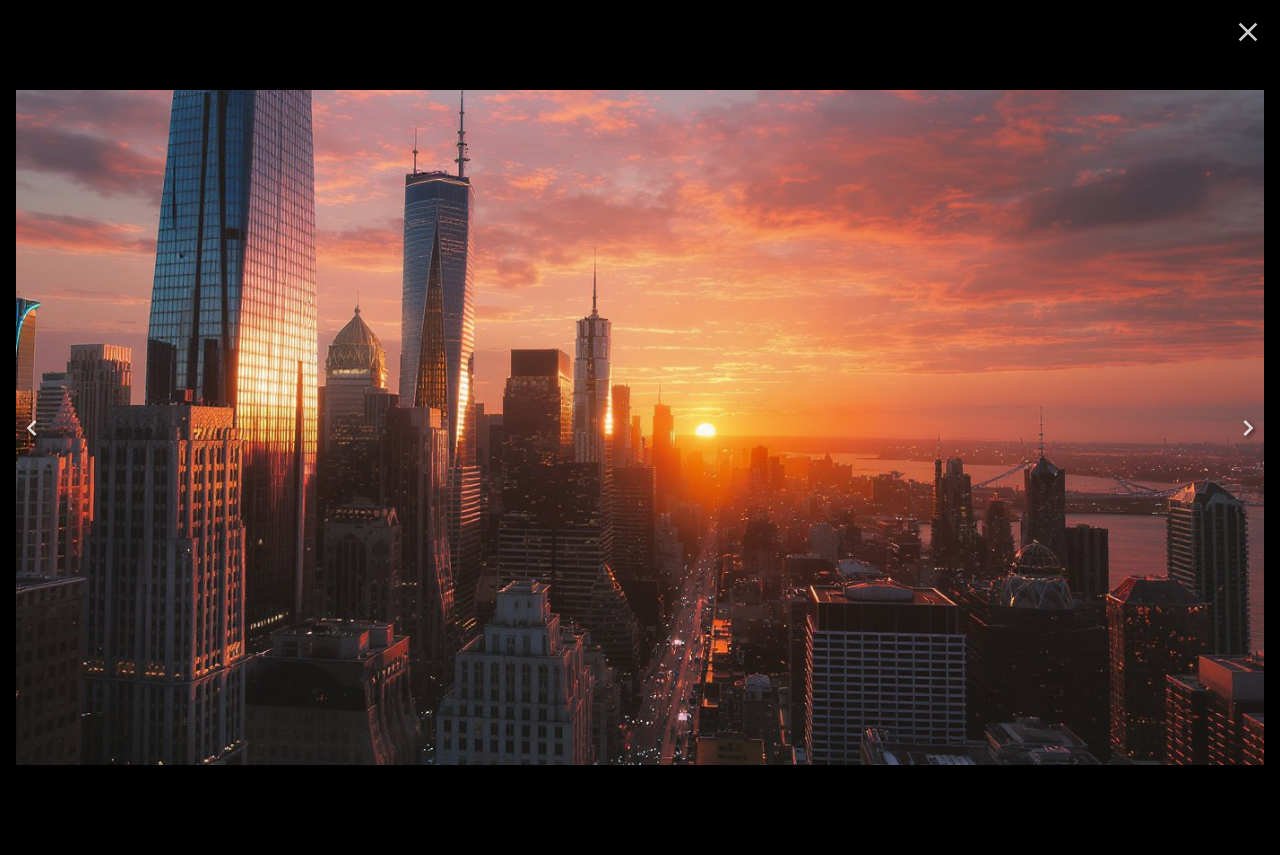 click 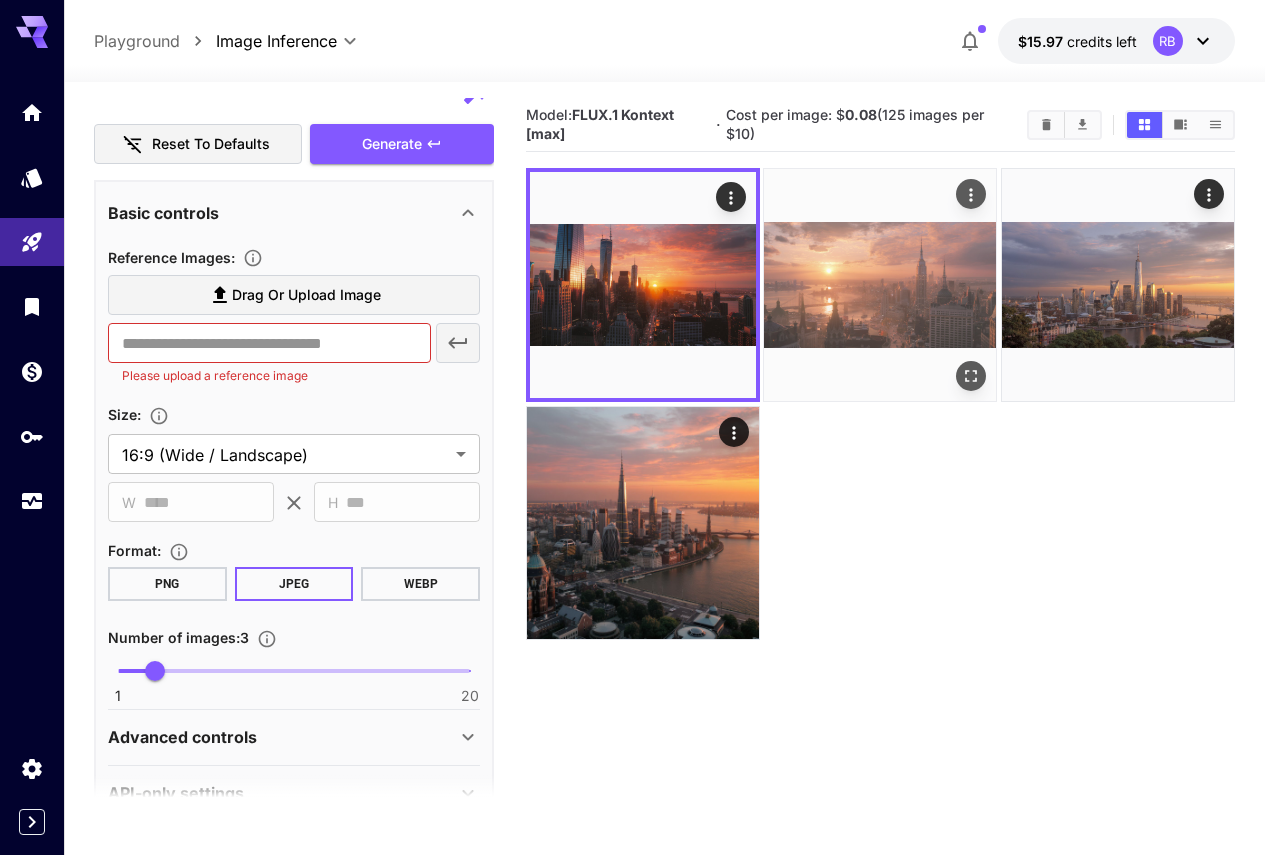 click at bounding box center (880, 285) 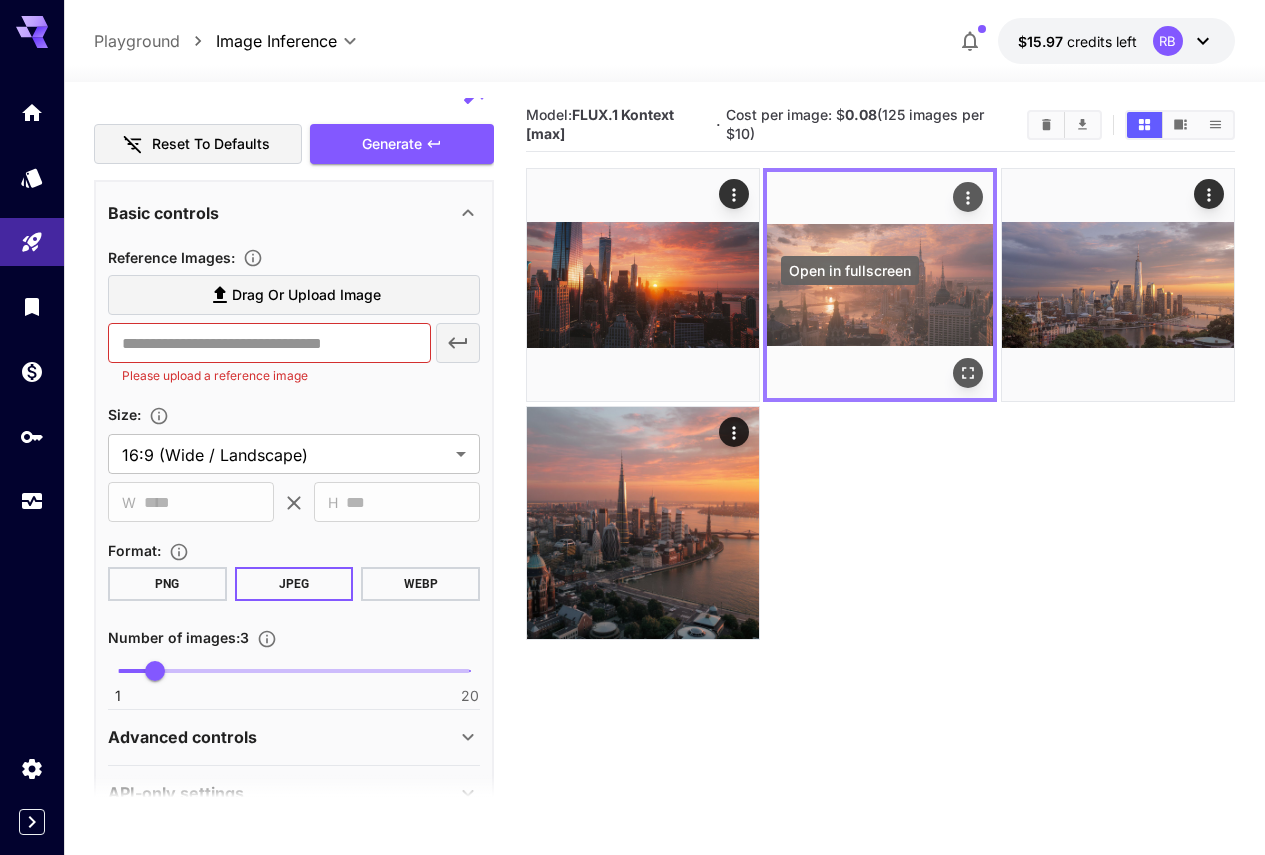 click 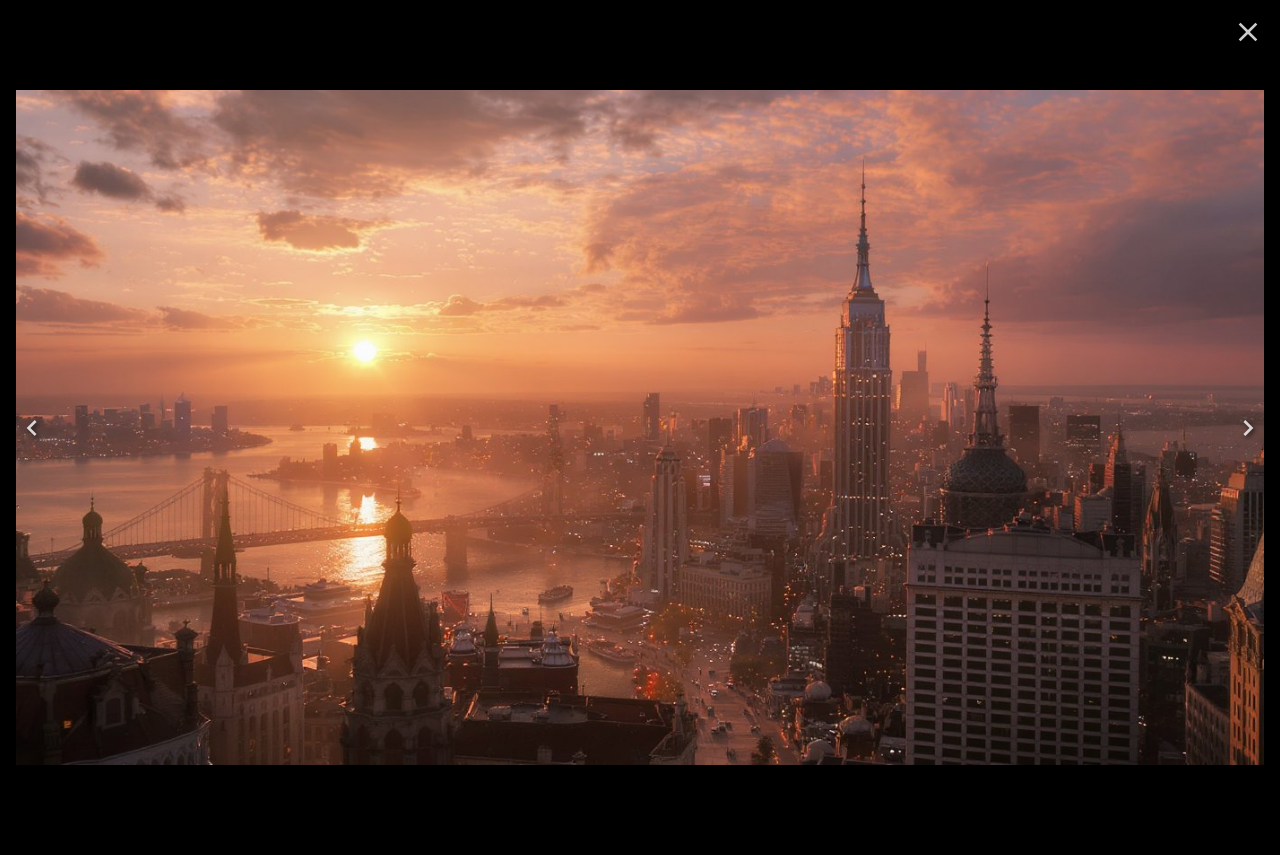 click 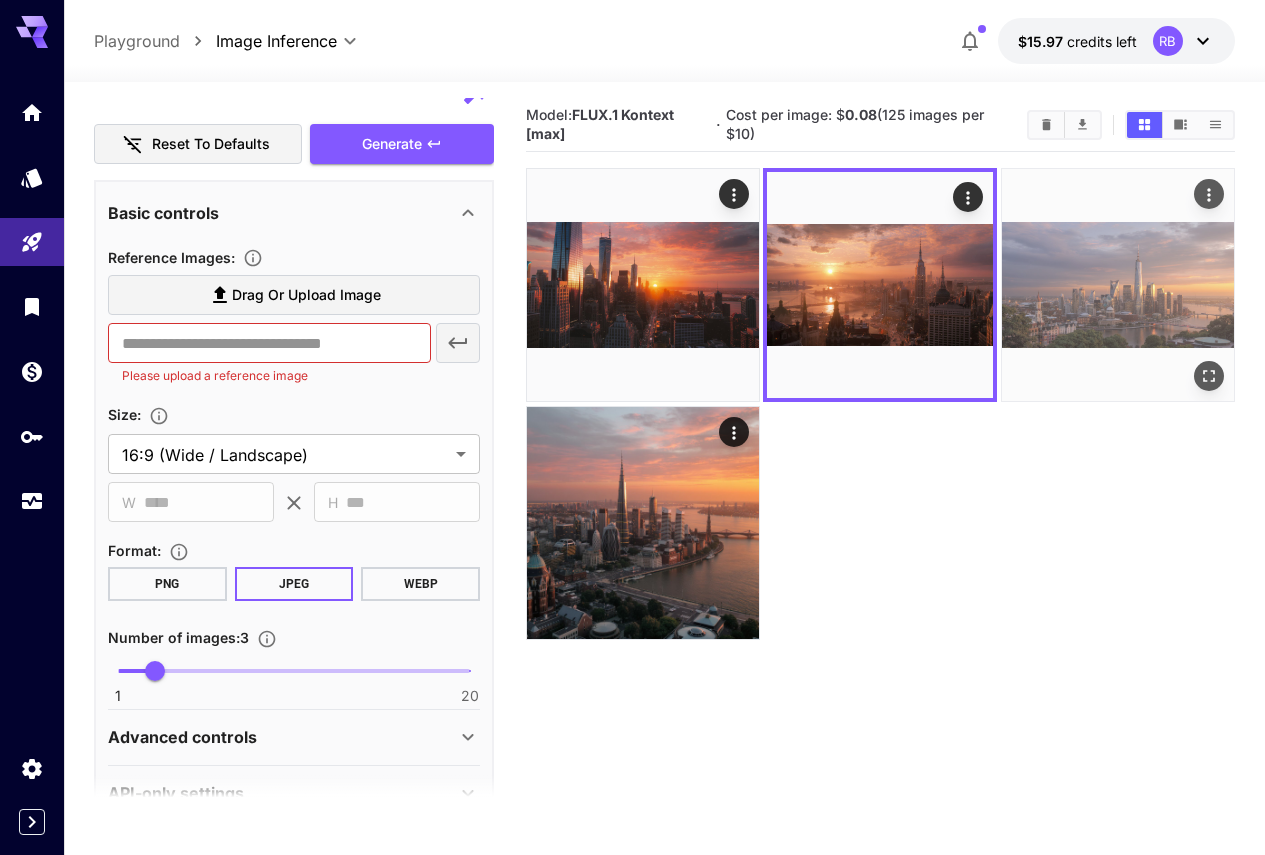 click at bounding box center (1118, 285) 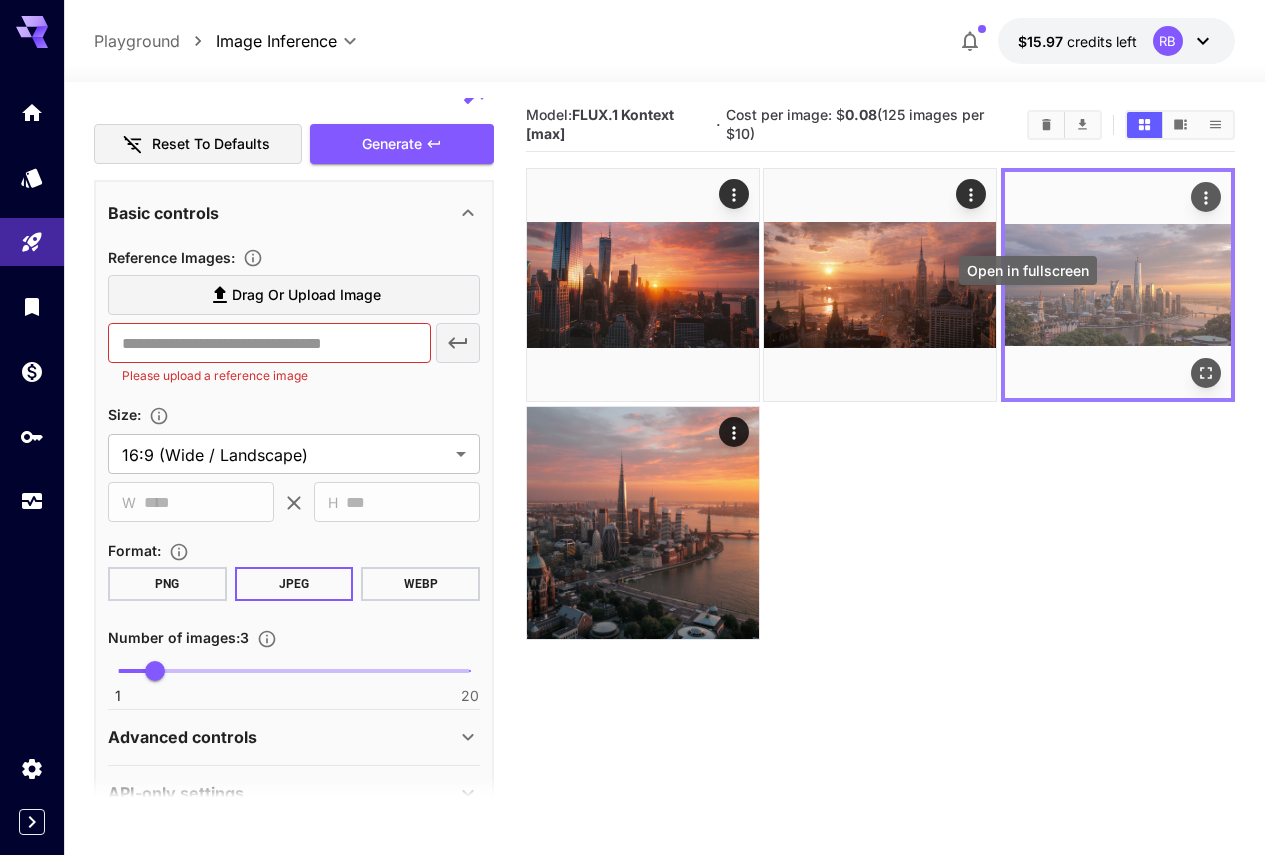 click 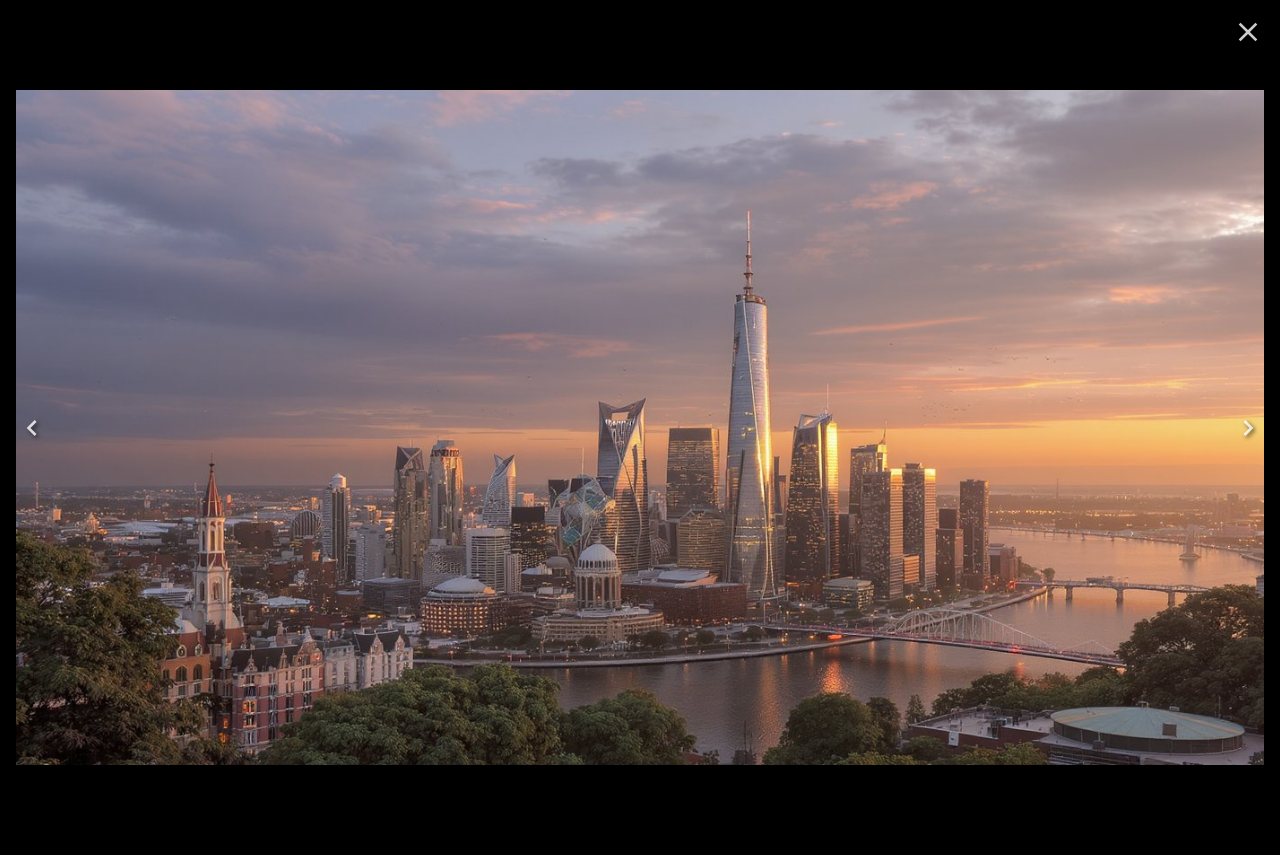 click 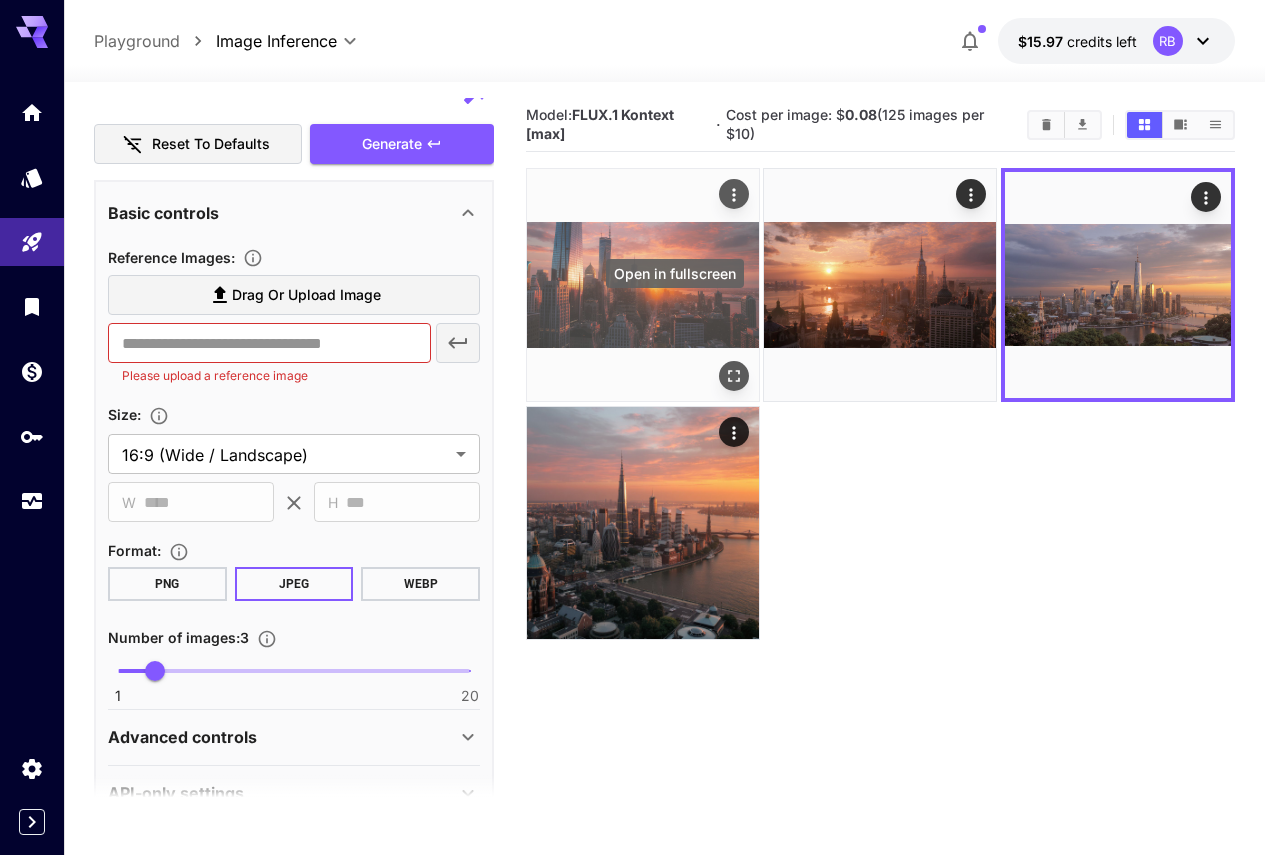 click 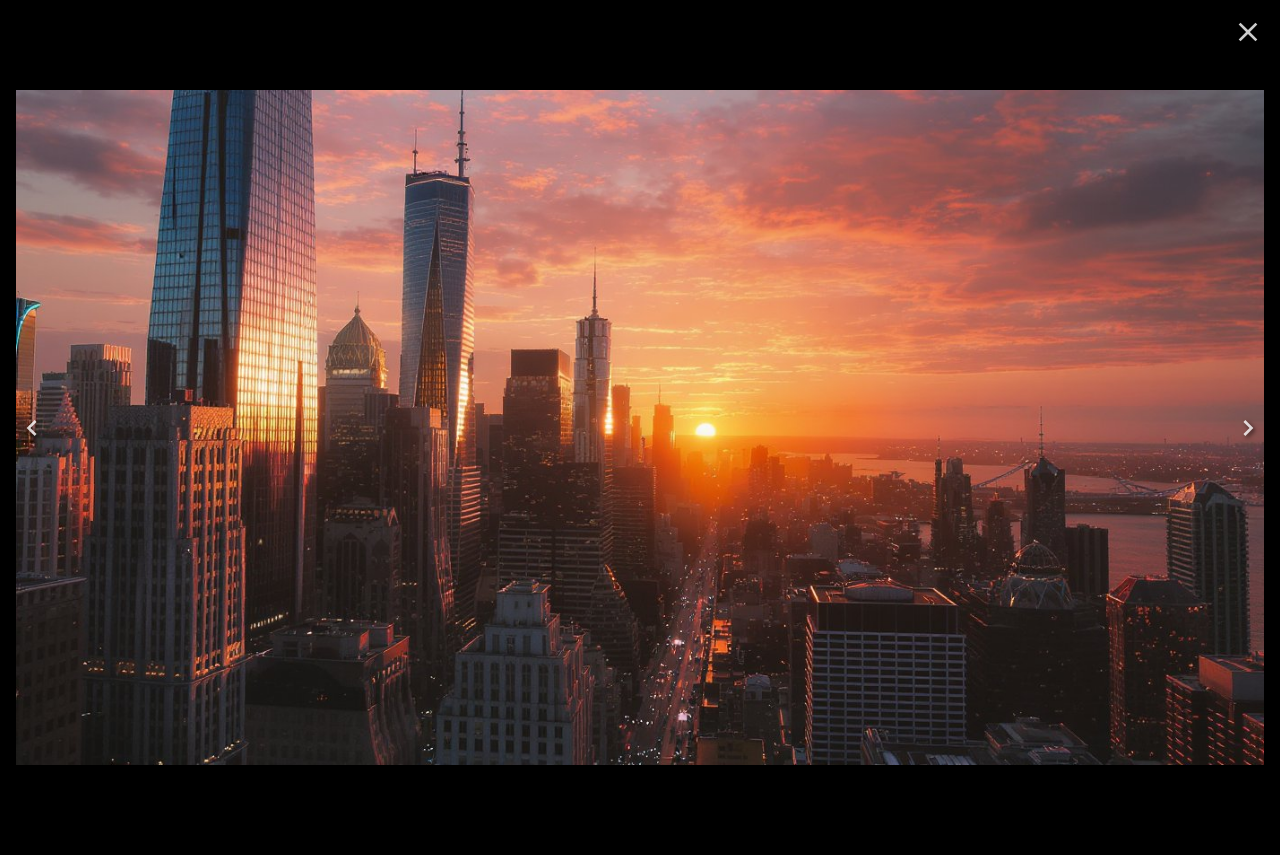 click 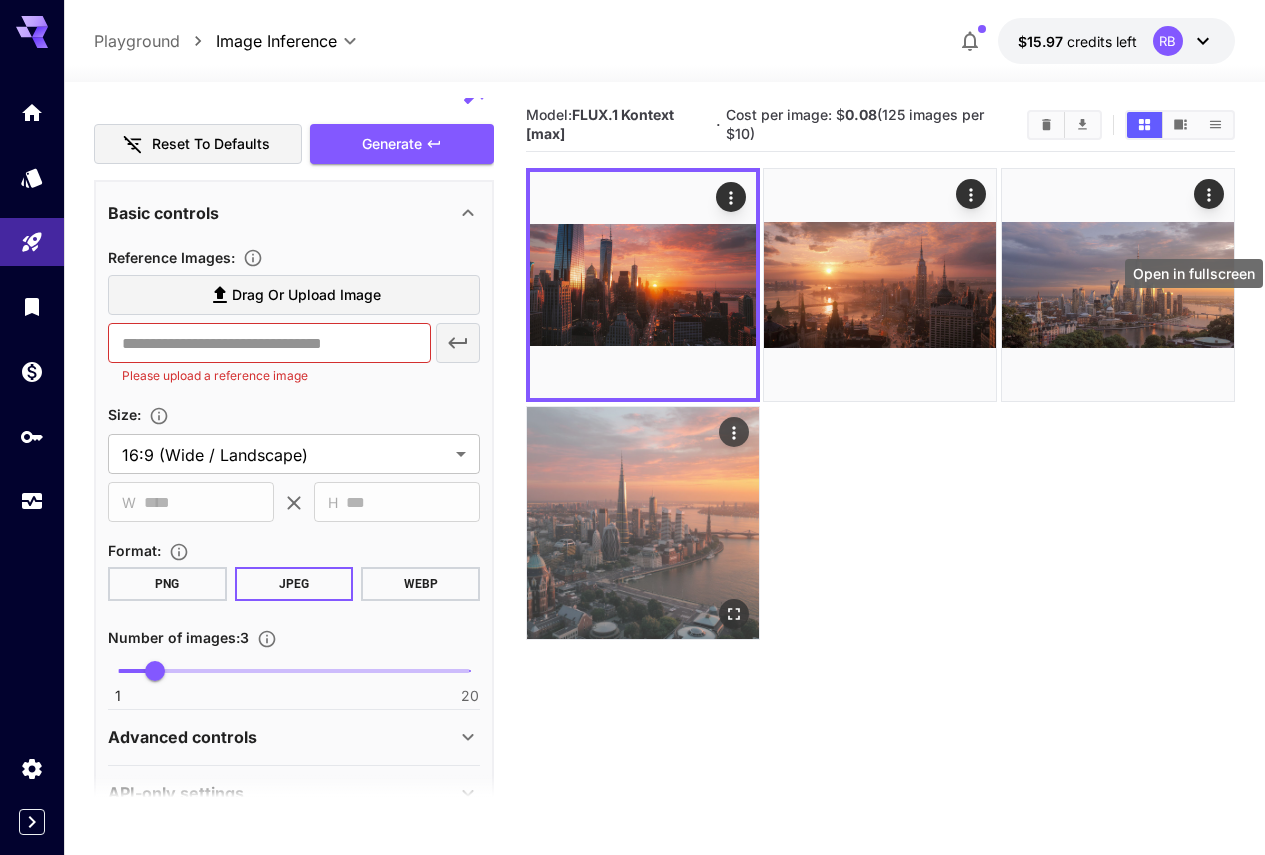click 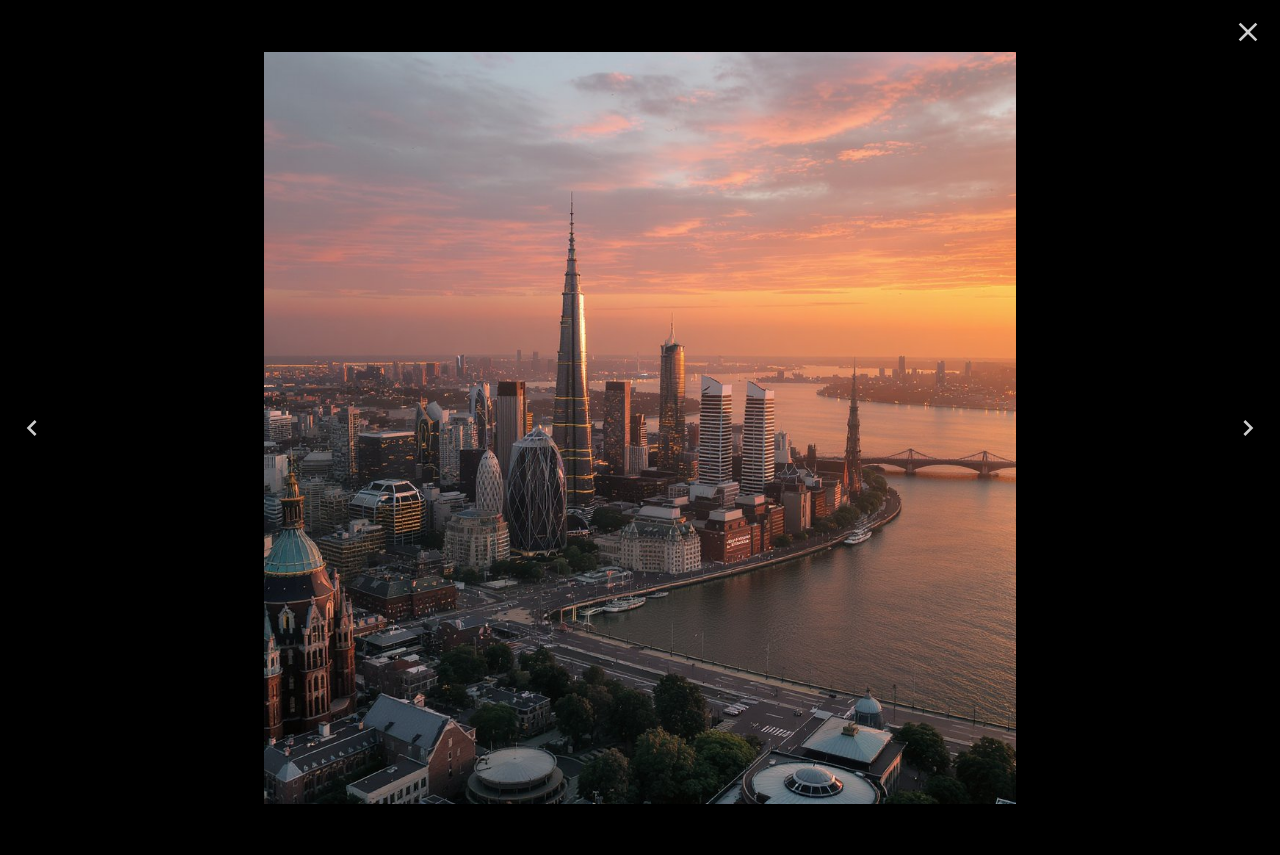 click 